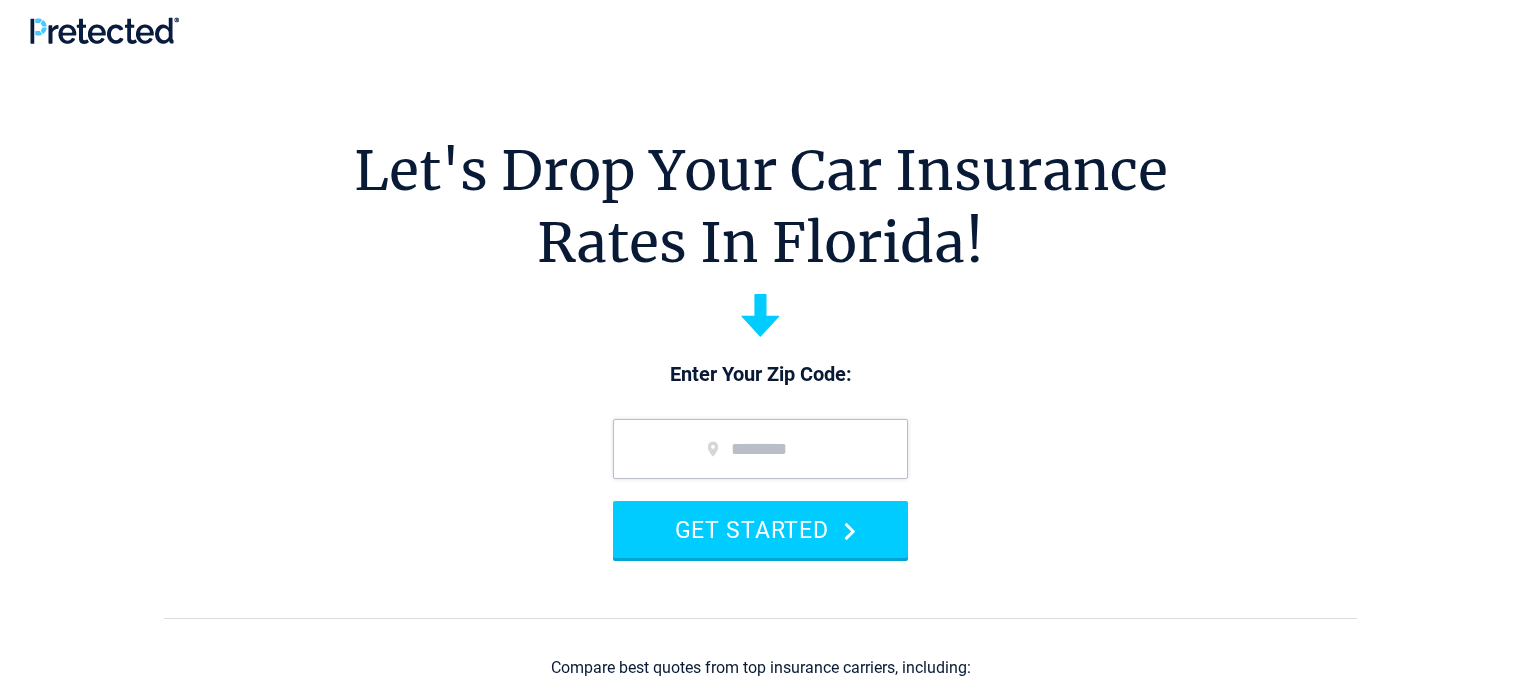 scroll, scrollTop: 0, scrollLeft: 0, axis: both 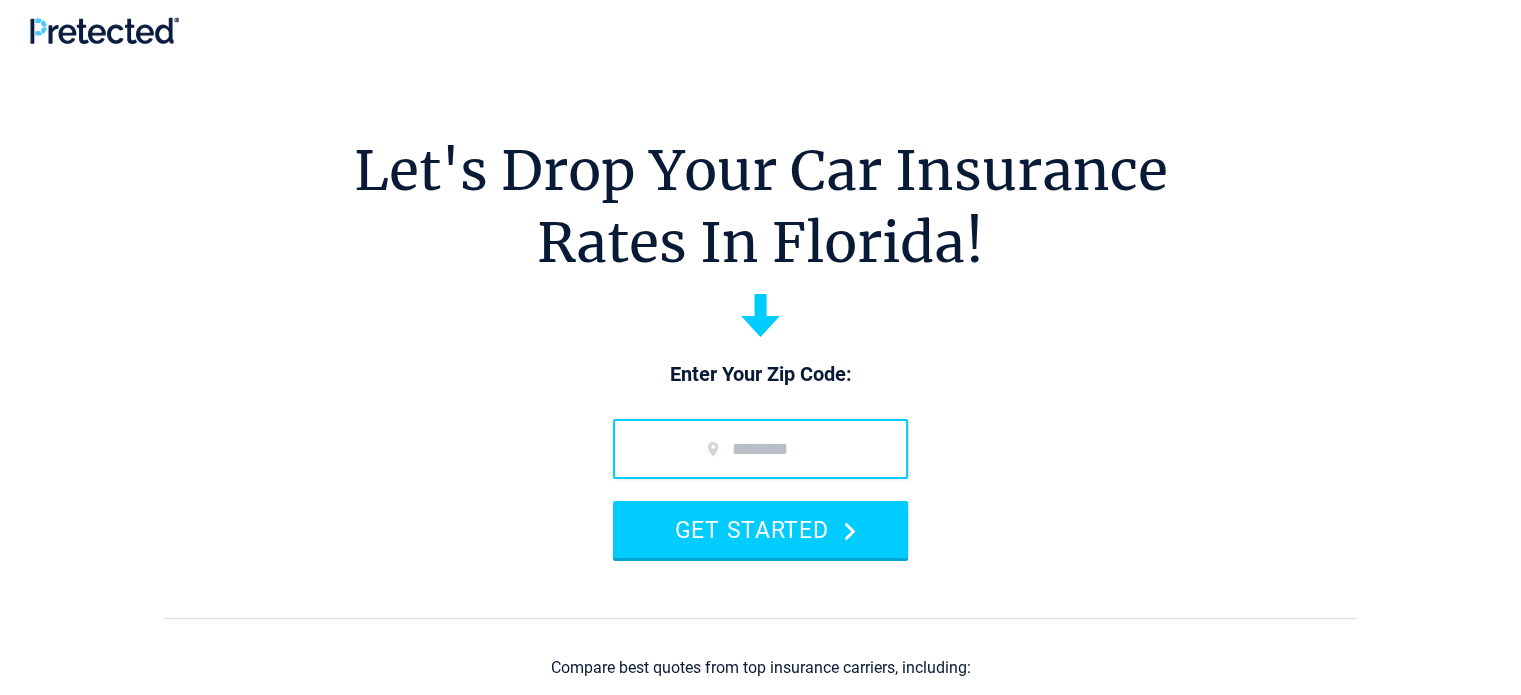 click at bounding box center (760, 449) 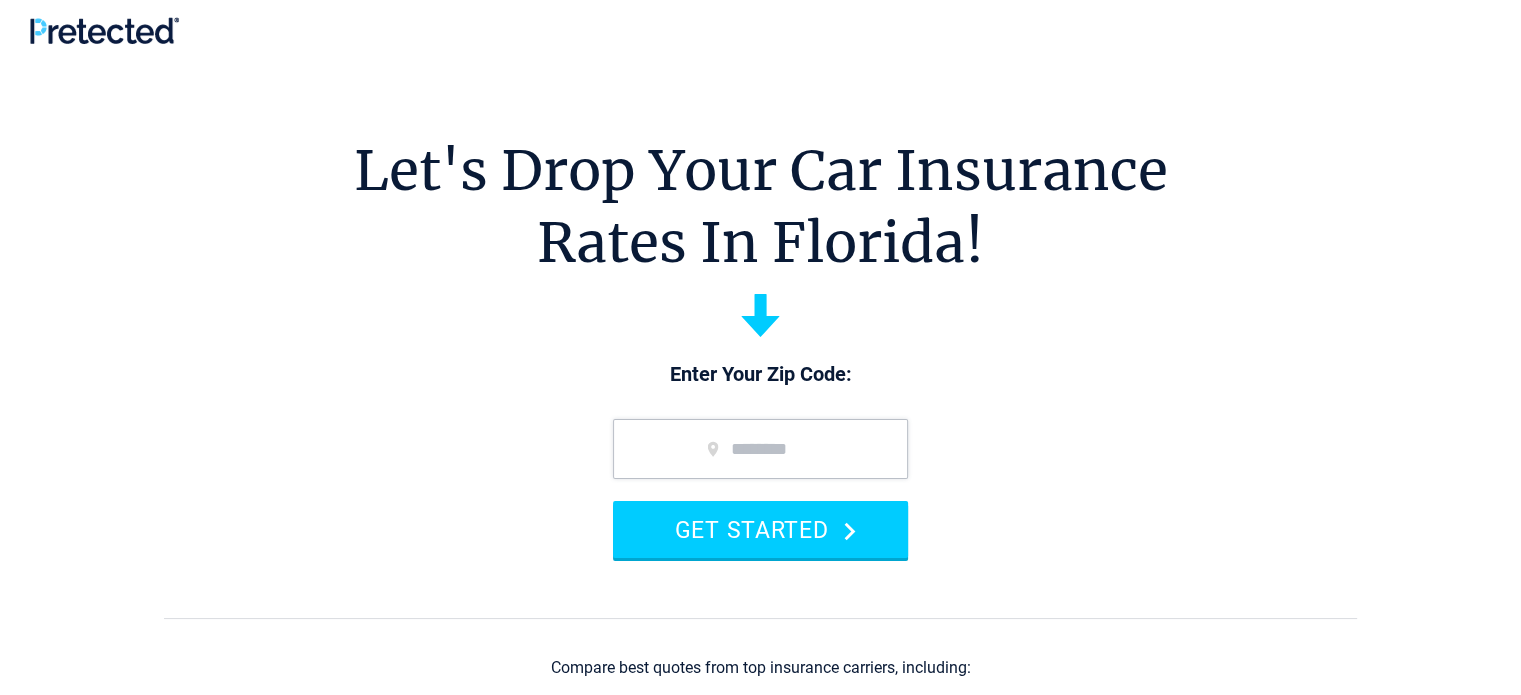 type on "*****" 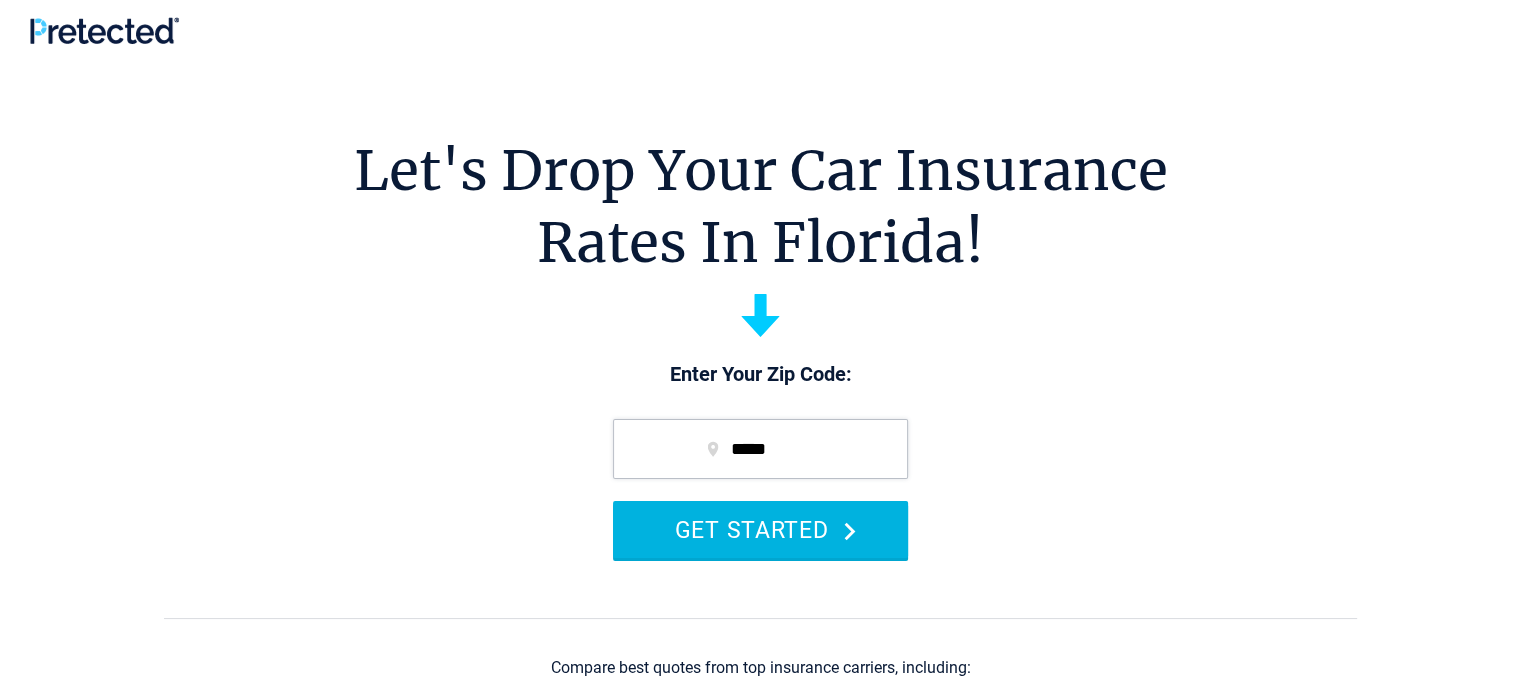 click on "GET STARTED" at bounding box center (760, 529) 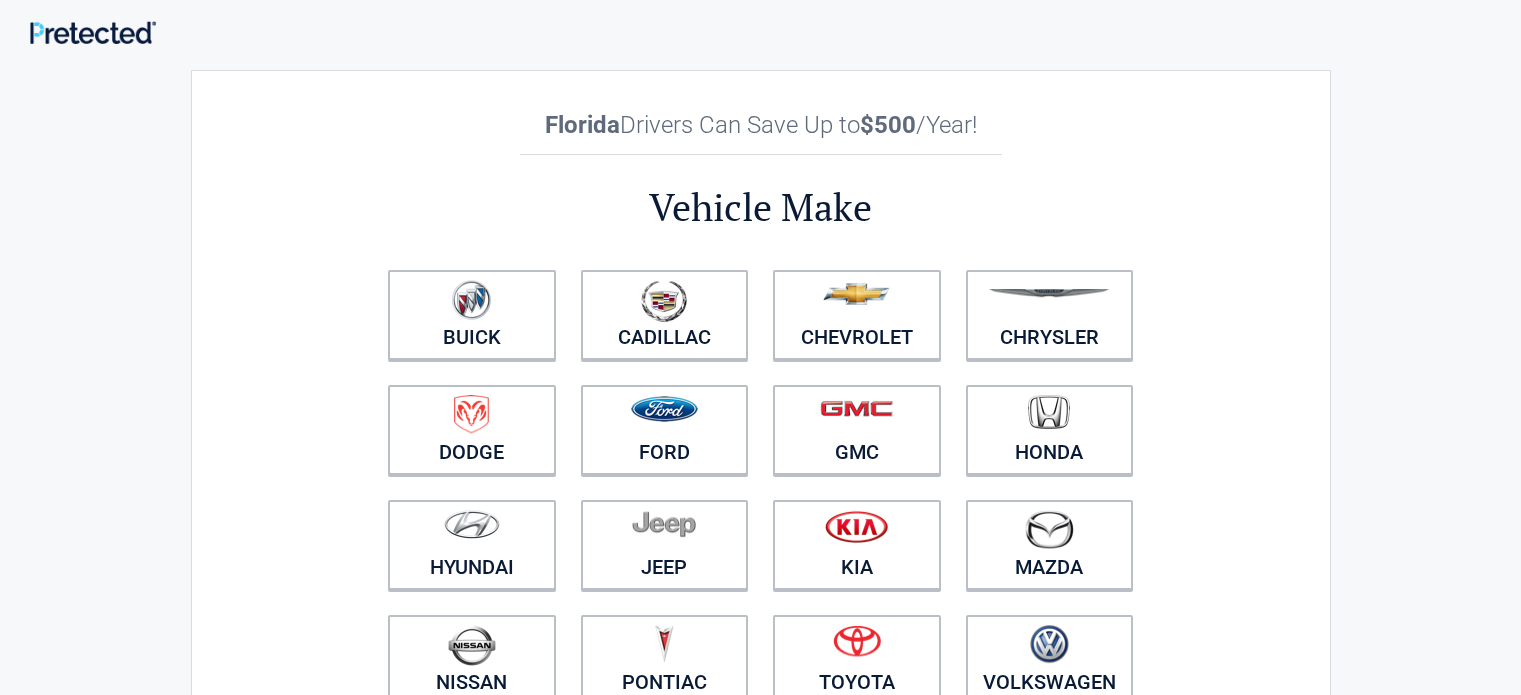 scroll, scrollTop: 0, scrollLeft: 0, axis: both 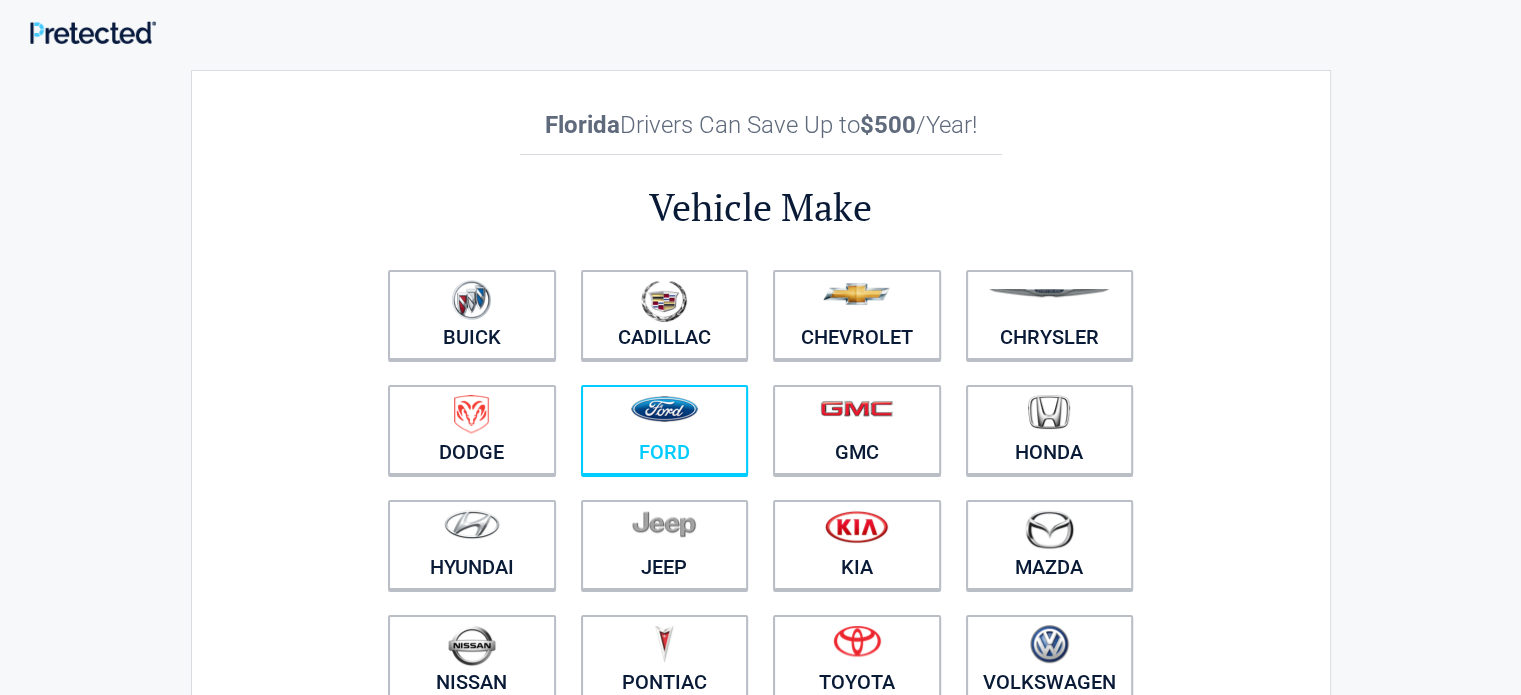 click on "Ford" at bounding box center [665, 430] 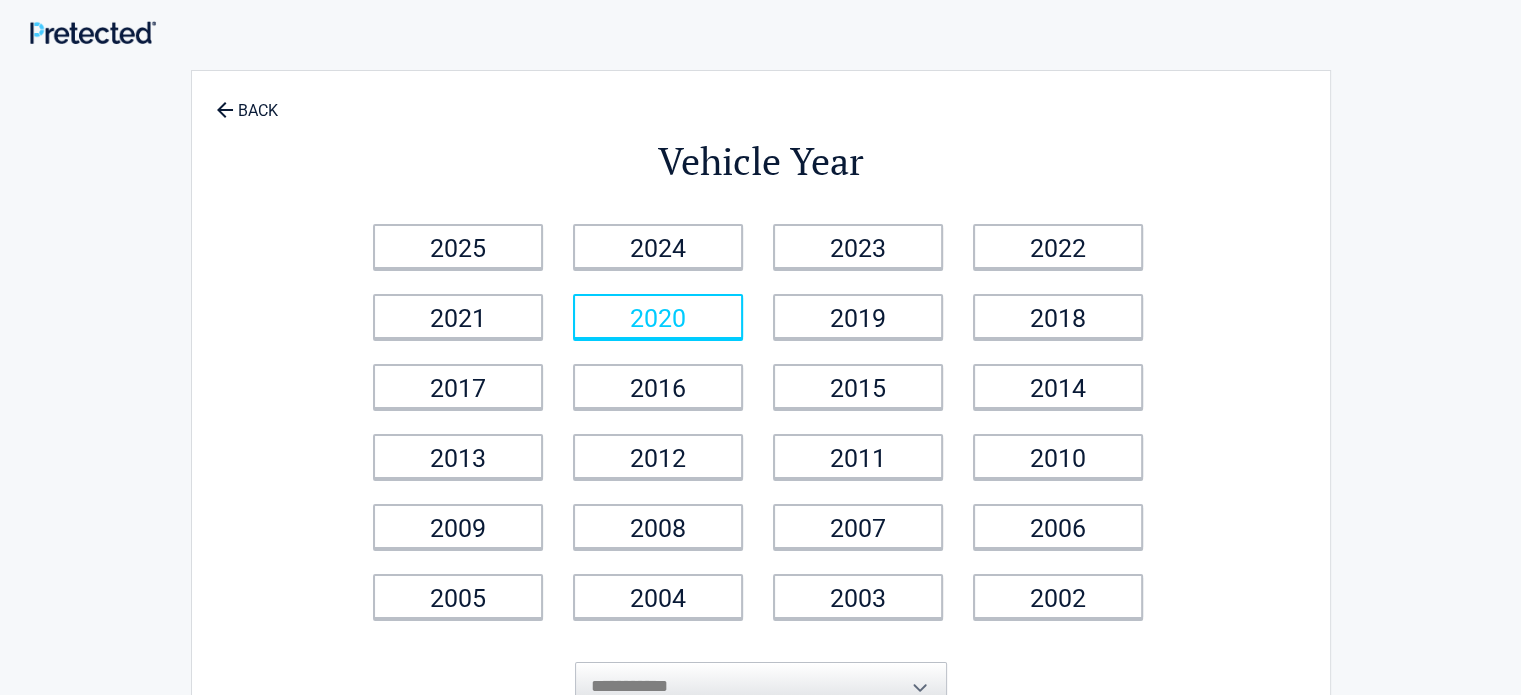 click on "2020" at bounding box center [658, 316] 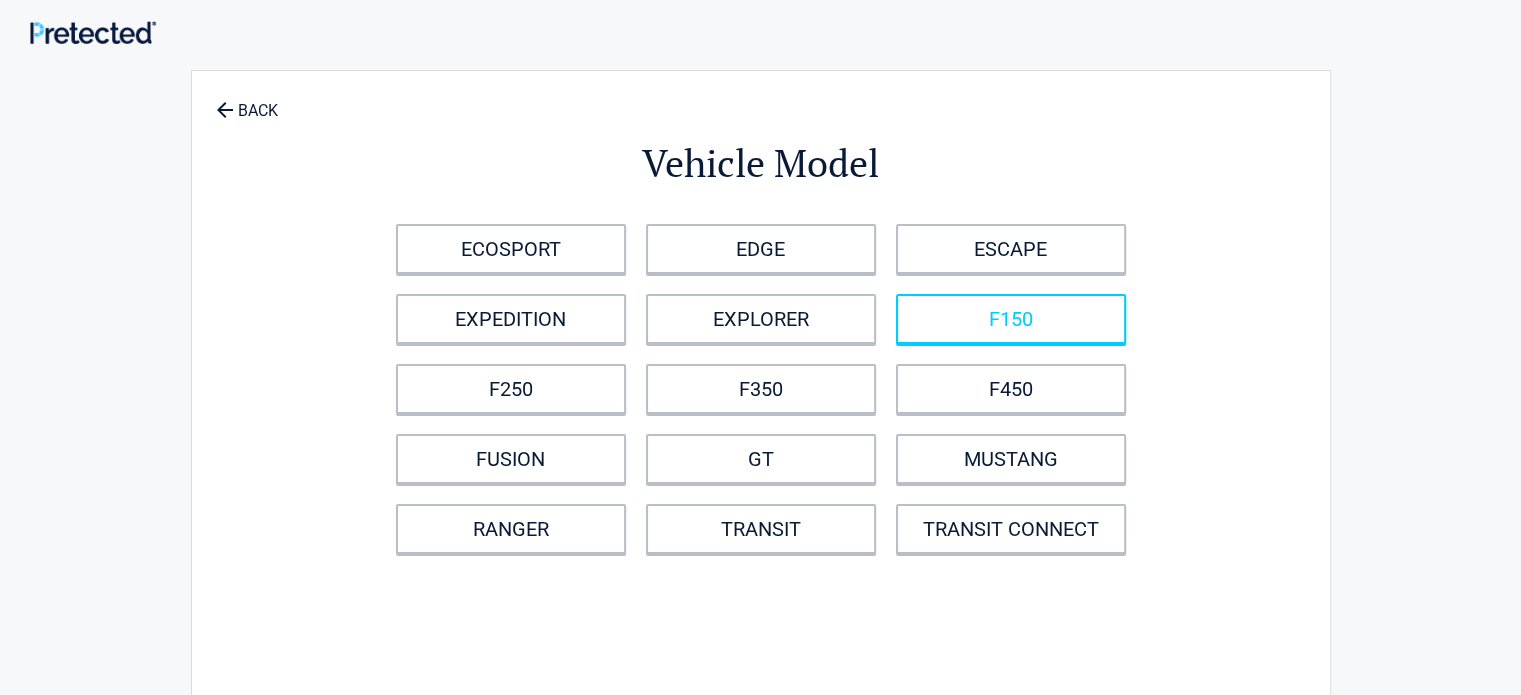 click on "F150" at bounding box center (1011, 319) 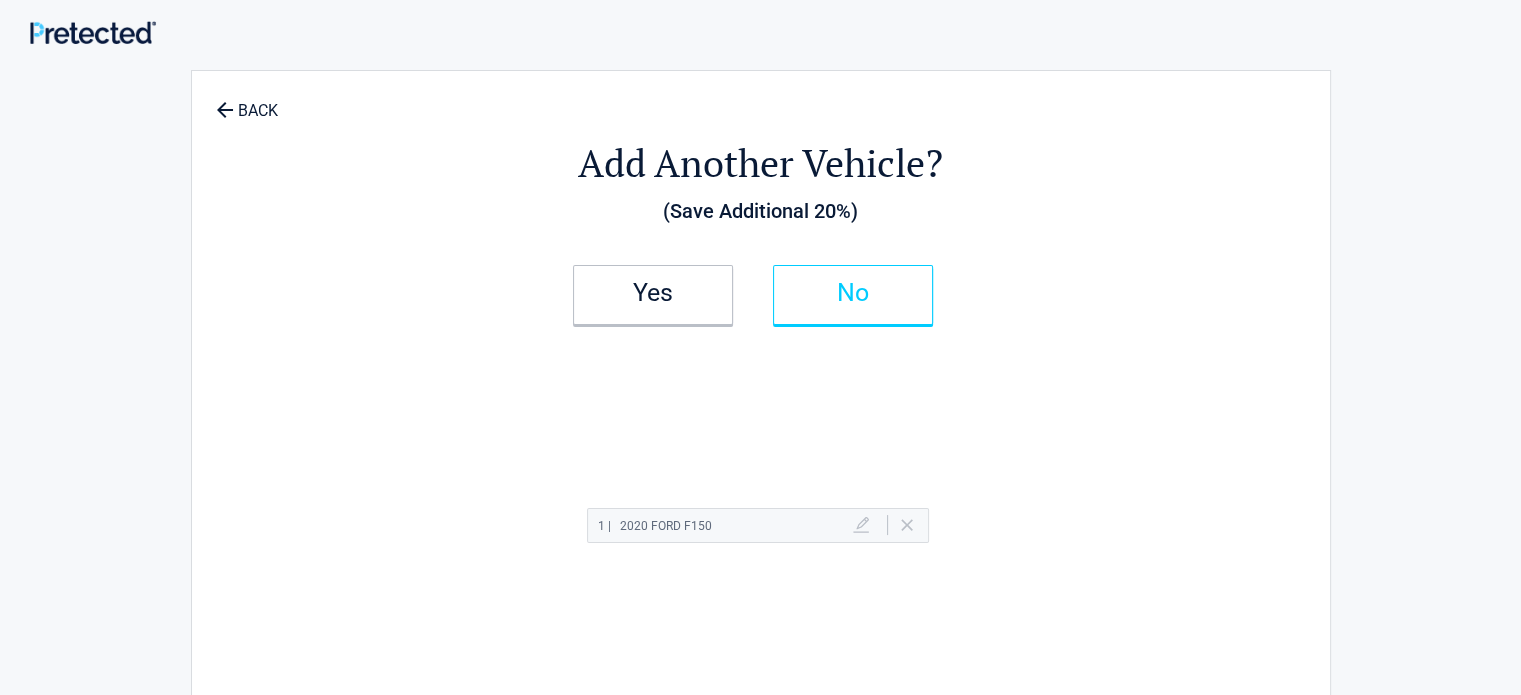 click on "No" at bounding box center [853, 293] 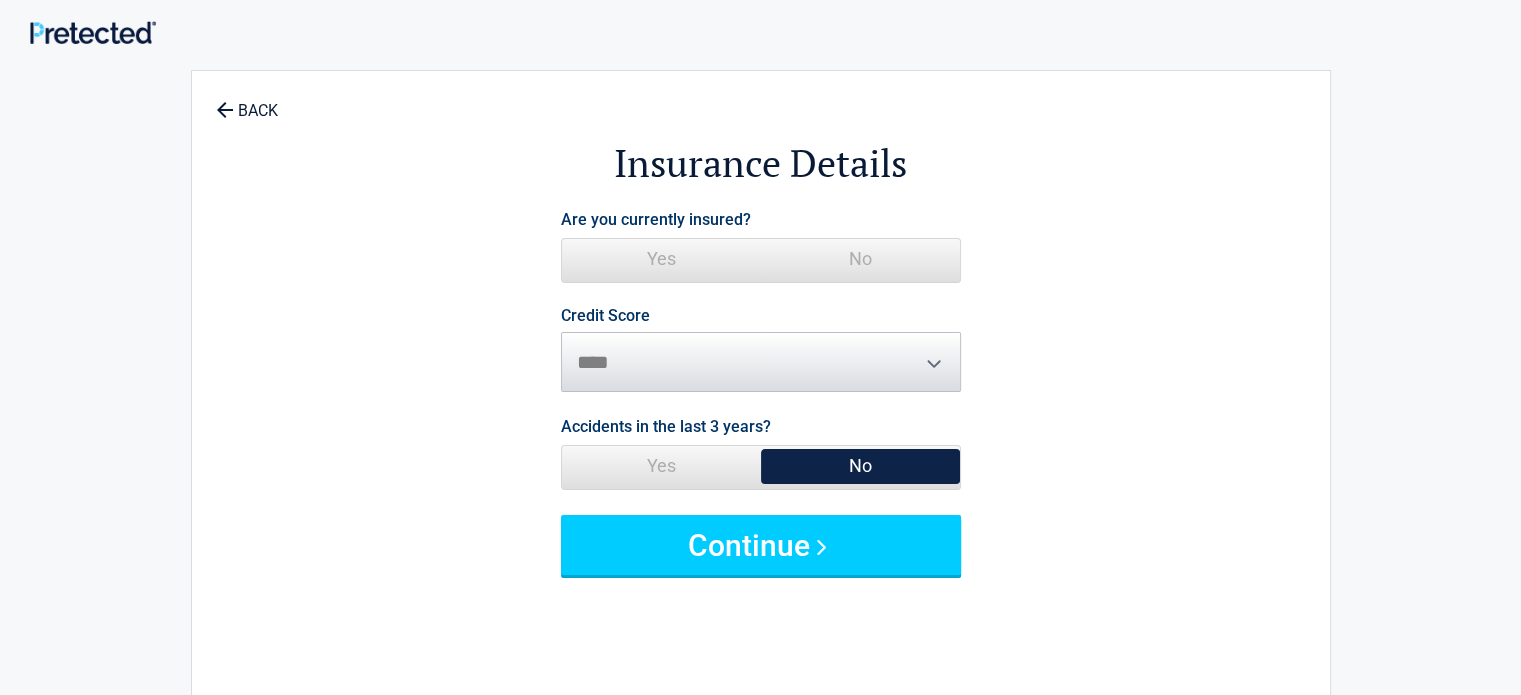 click on "Yes" at bounding box center [661, 259] 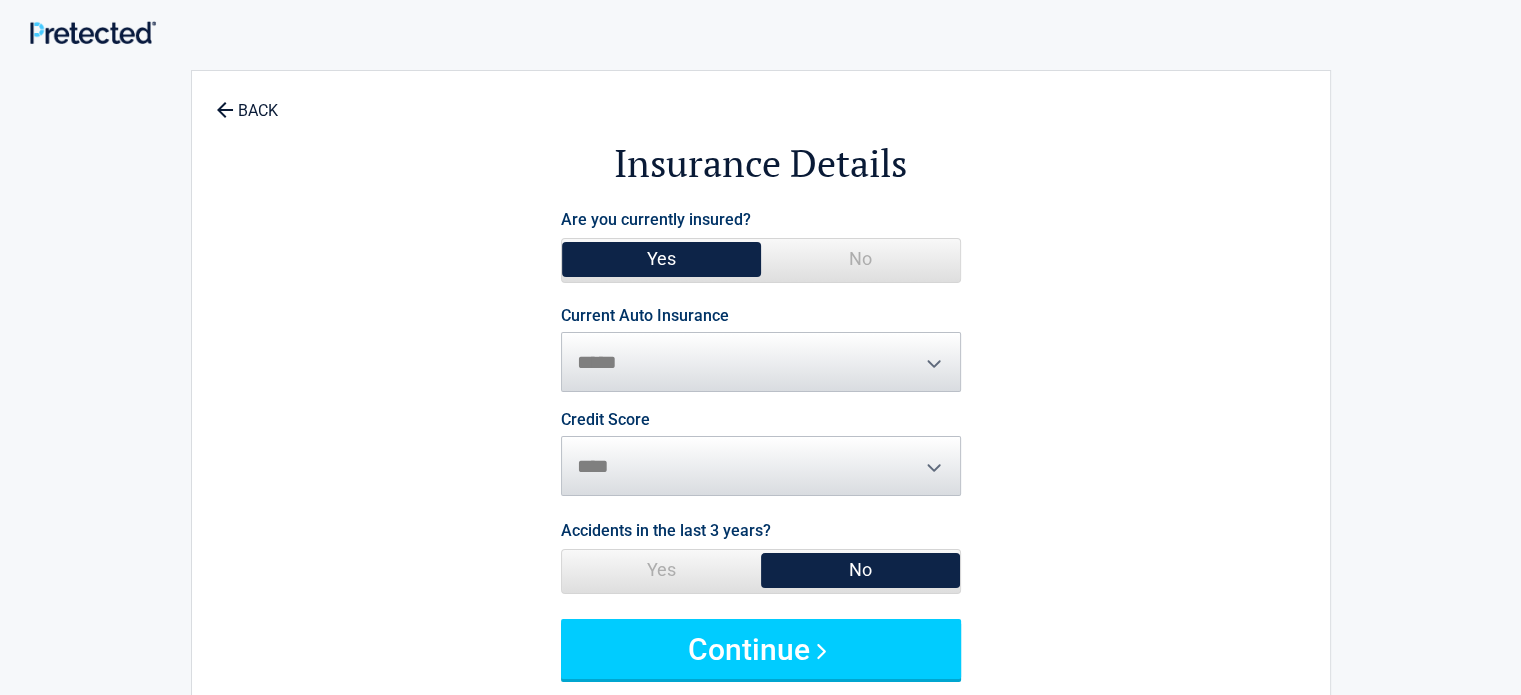 click on "**********" at bounding box center (761, 350) 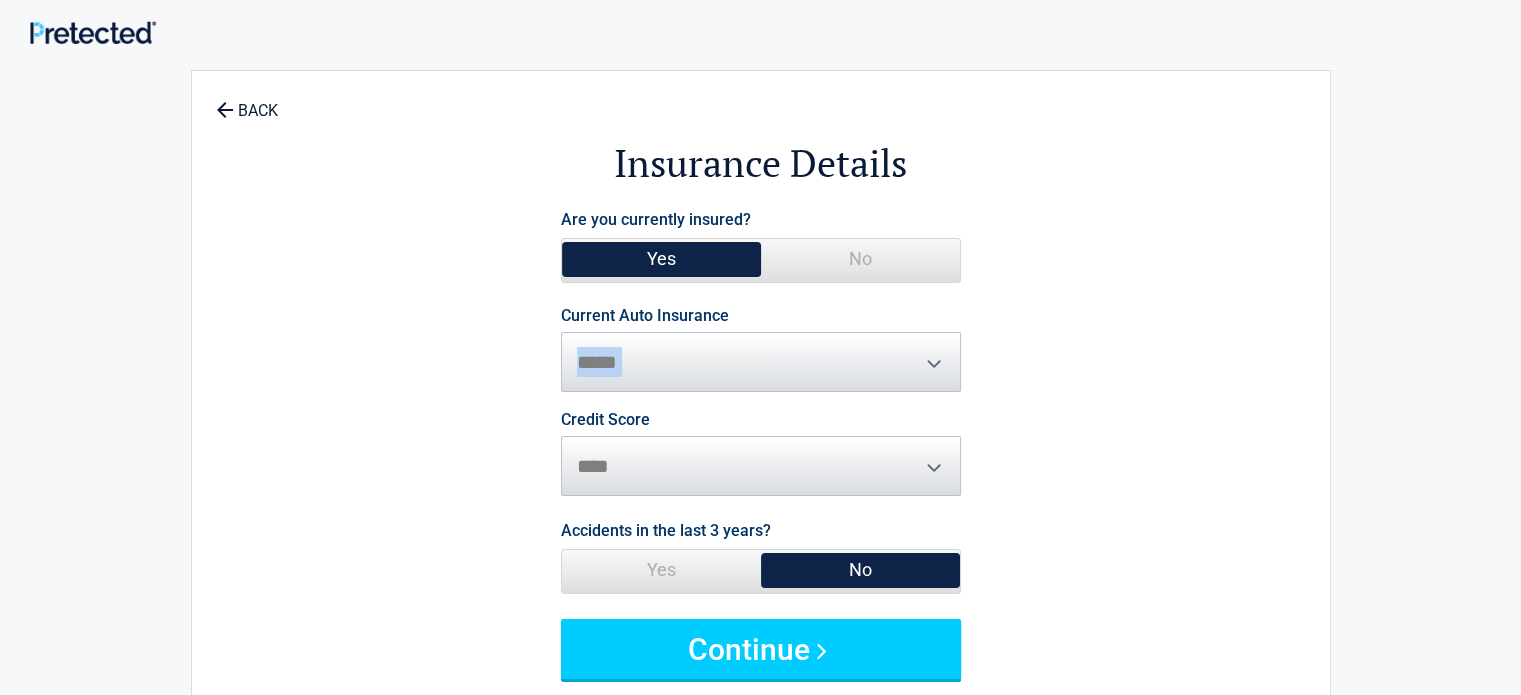 click on "**********" at bounding box center (761, 350) 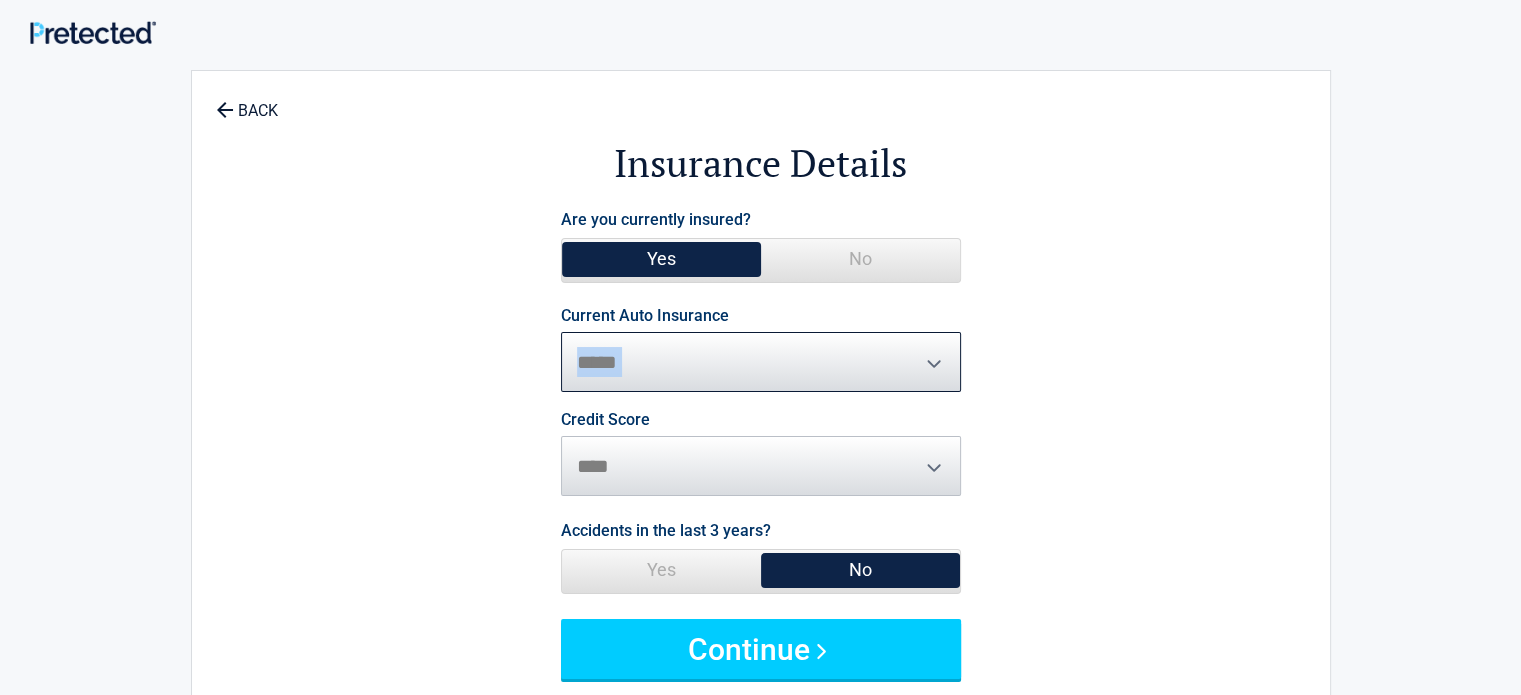 click on "**********" at bounding box center [761, 362] 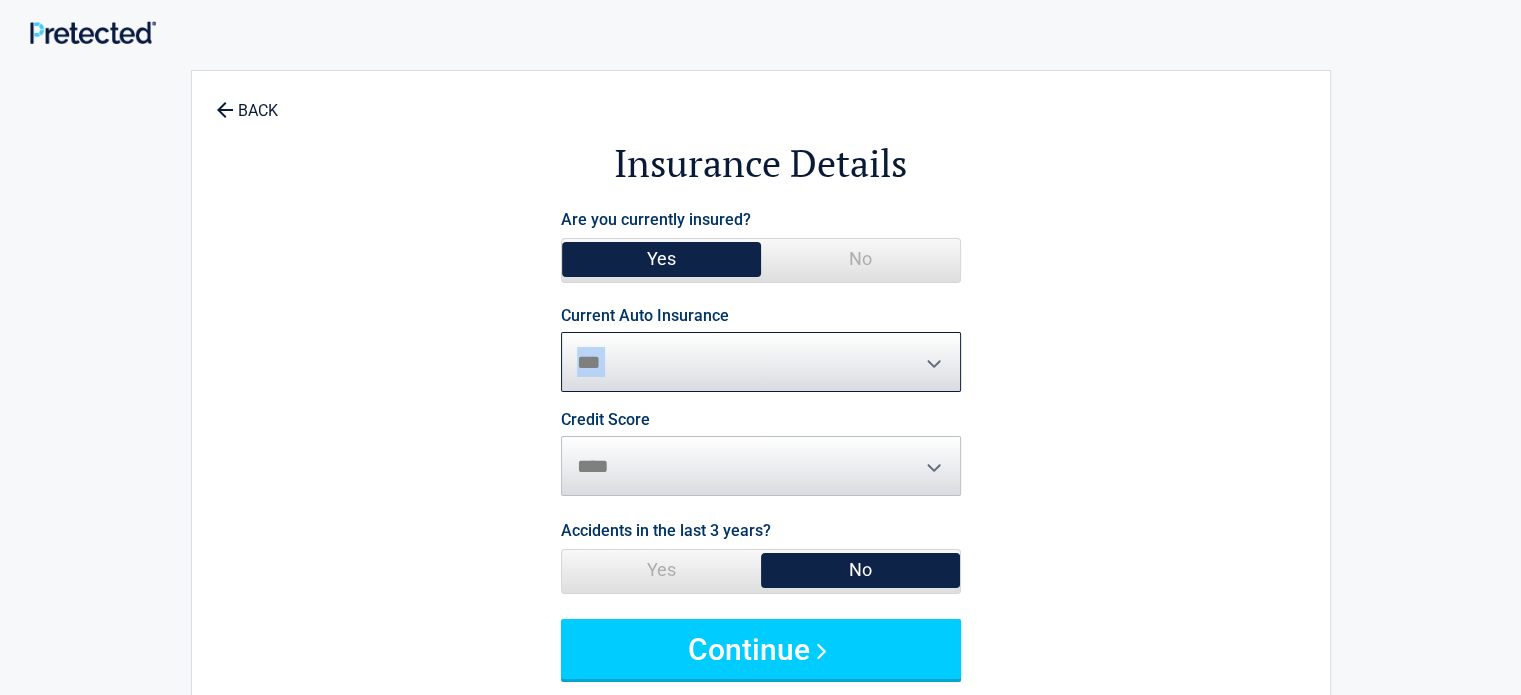 click on "**********" at bounding box center [761, 362] 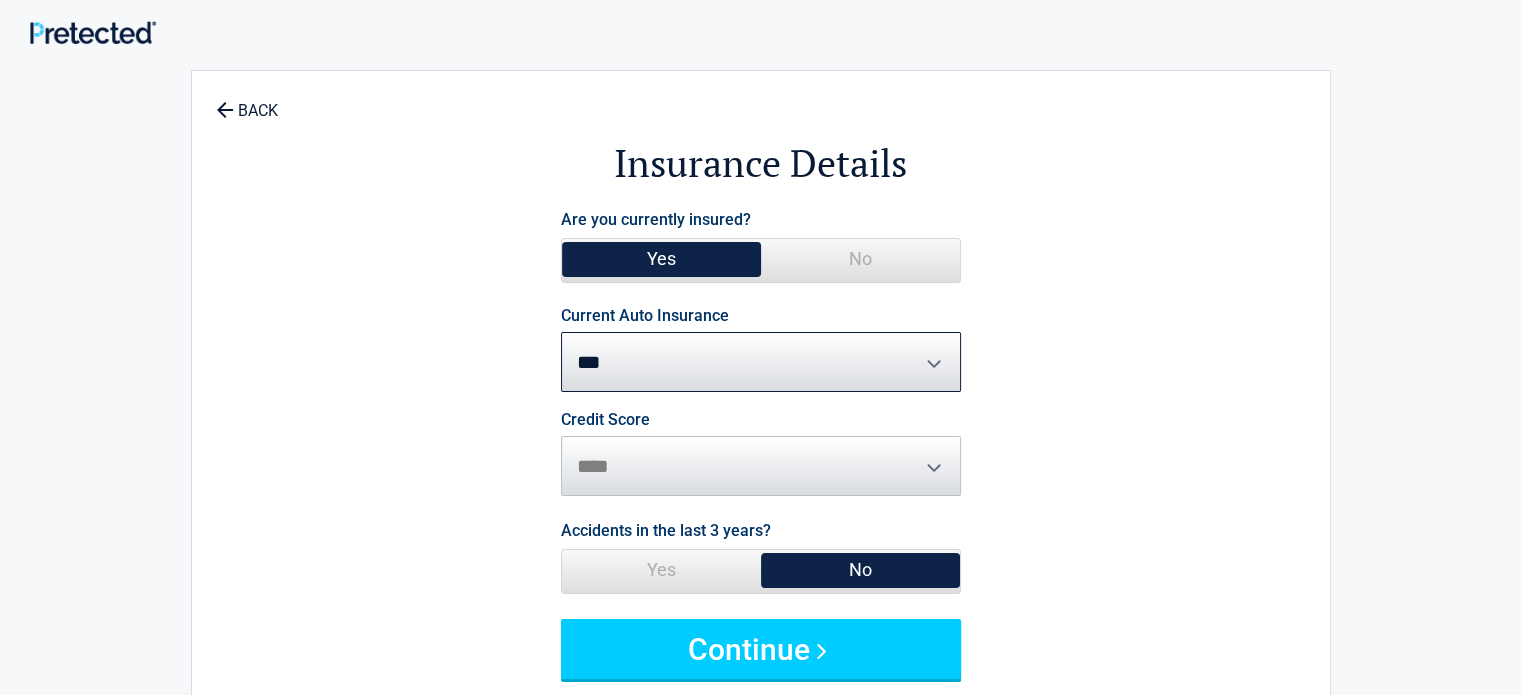 click on "Credit Score
*********
****
*******
****" at bounding box center (761, 454) 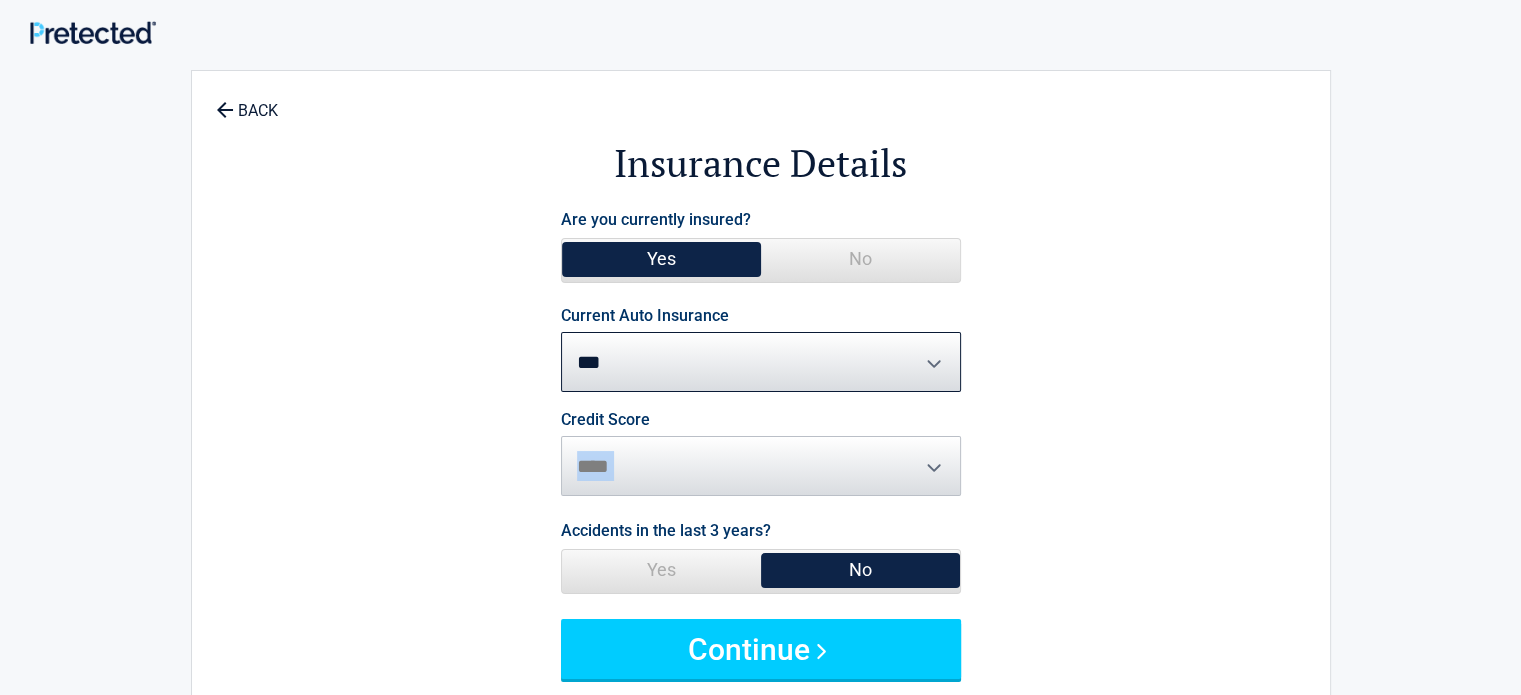 click on "Credit Score
*********
****
*******
****" at bounding box center (761, 454) 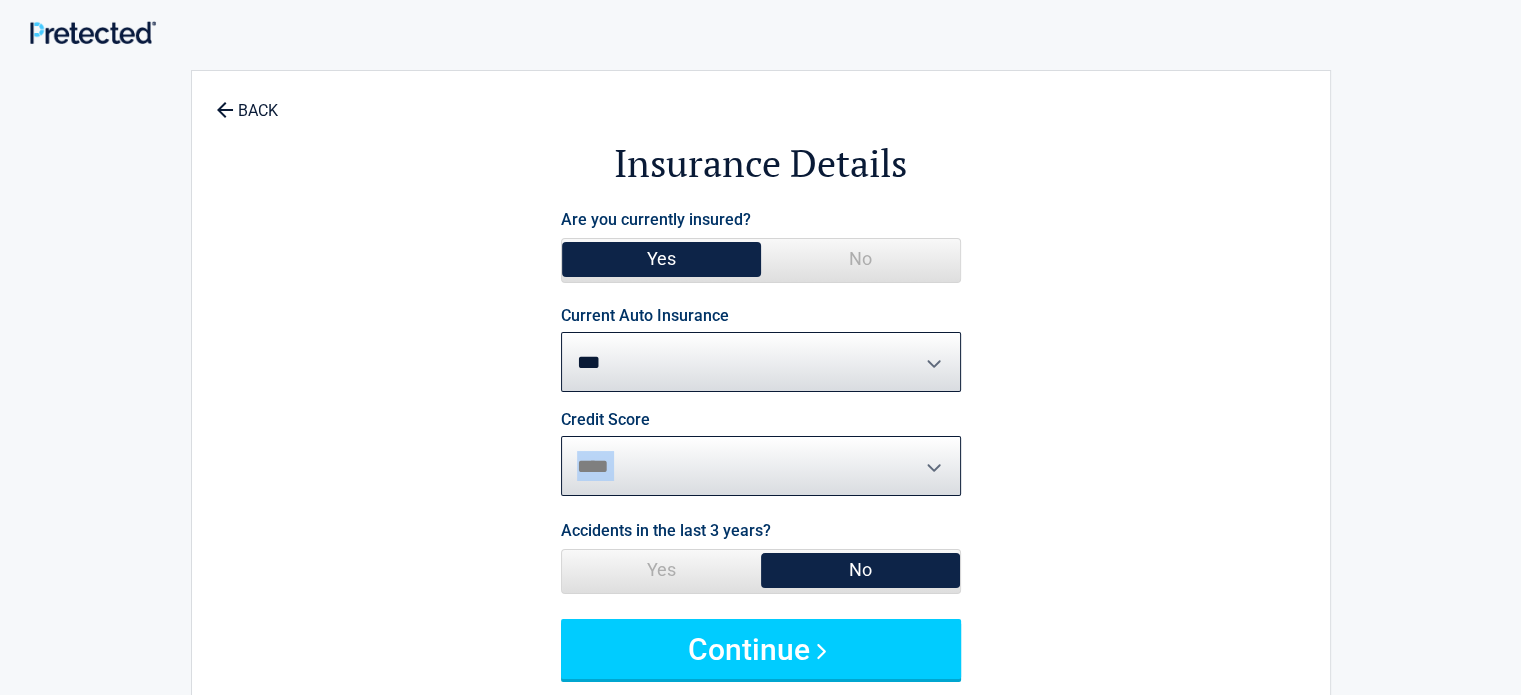 click on "*********
****
*******
****" at bounding box center (761, 466) 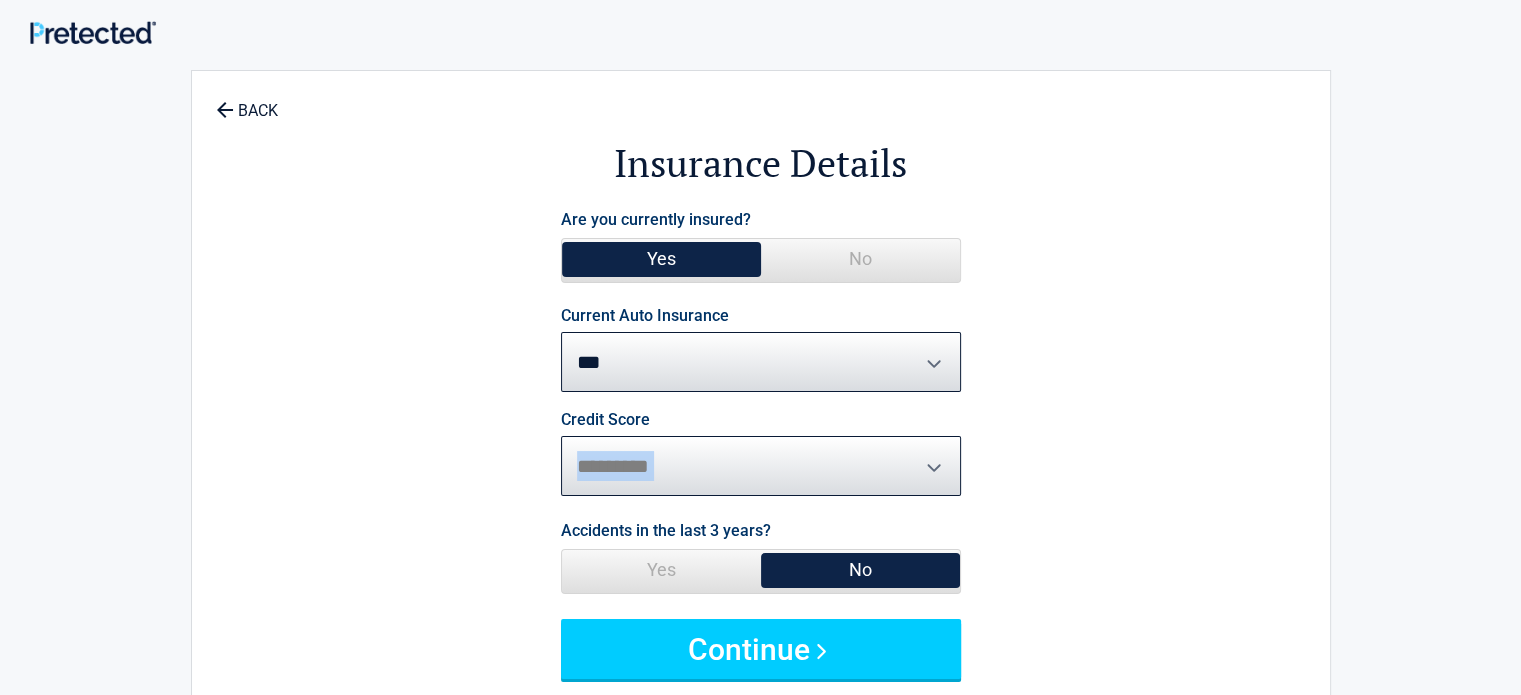 click on "*********
****
*******
****" at bounding box center (761, 466) 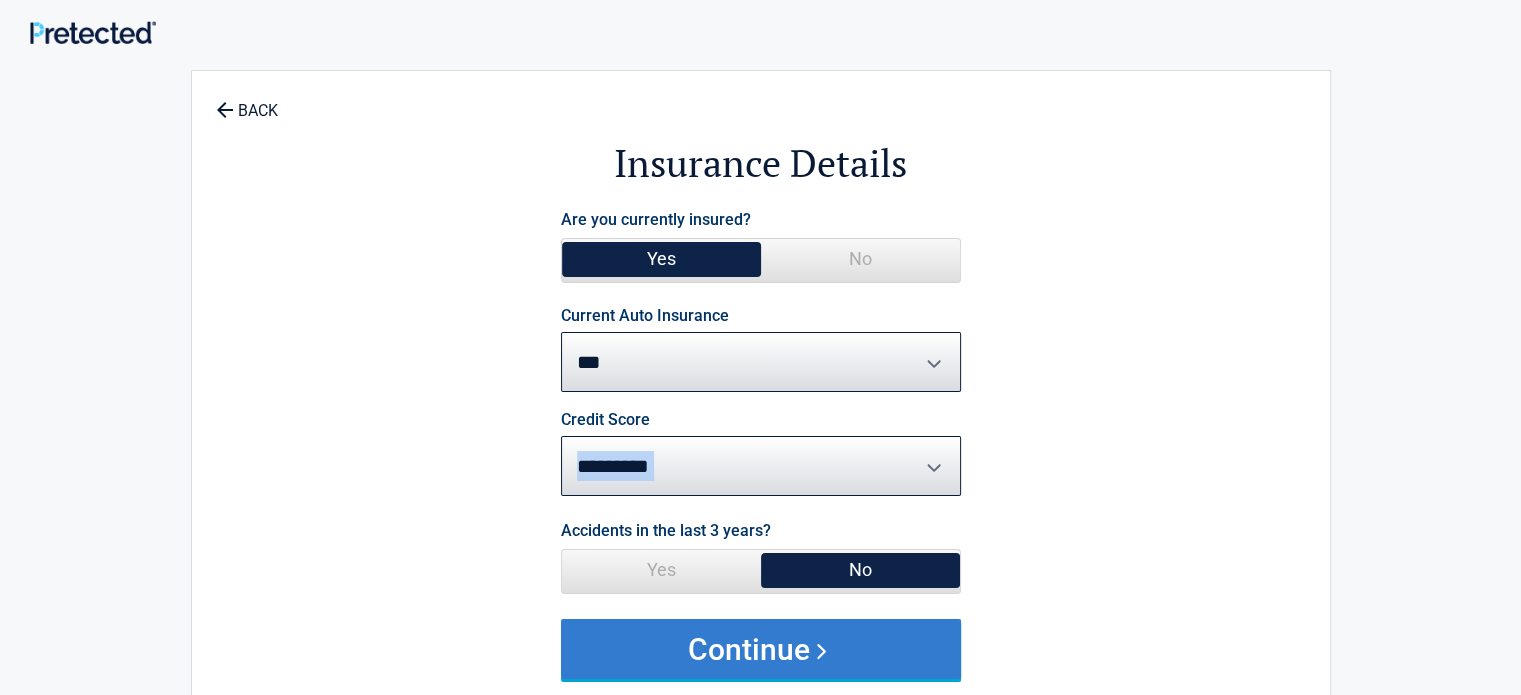 click on "Continue" at bounding box center (761, 649) 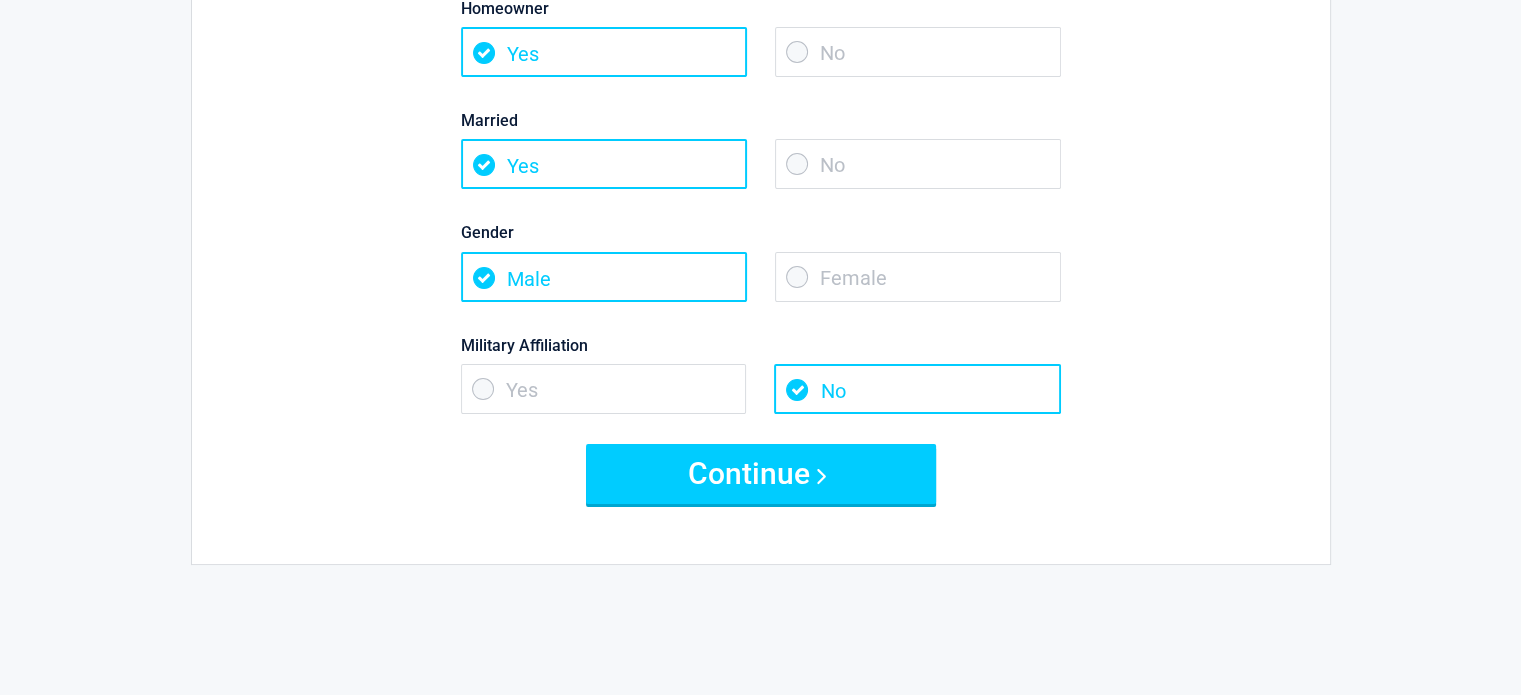 scroll, scrollTop: 362, scrollLeft: 0, axis: vertical 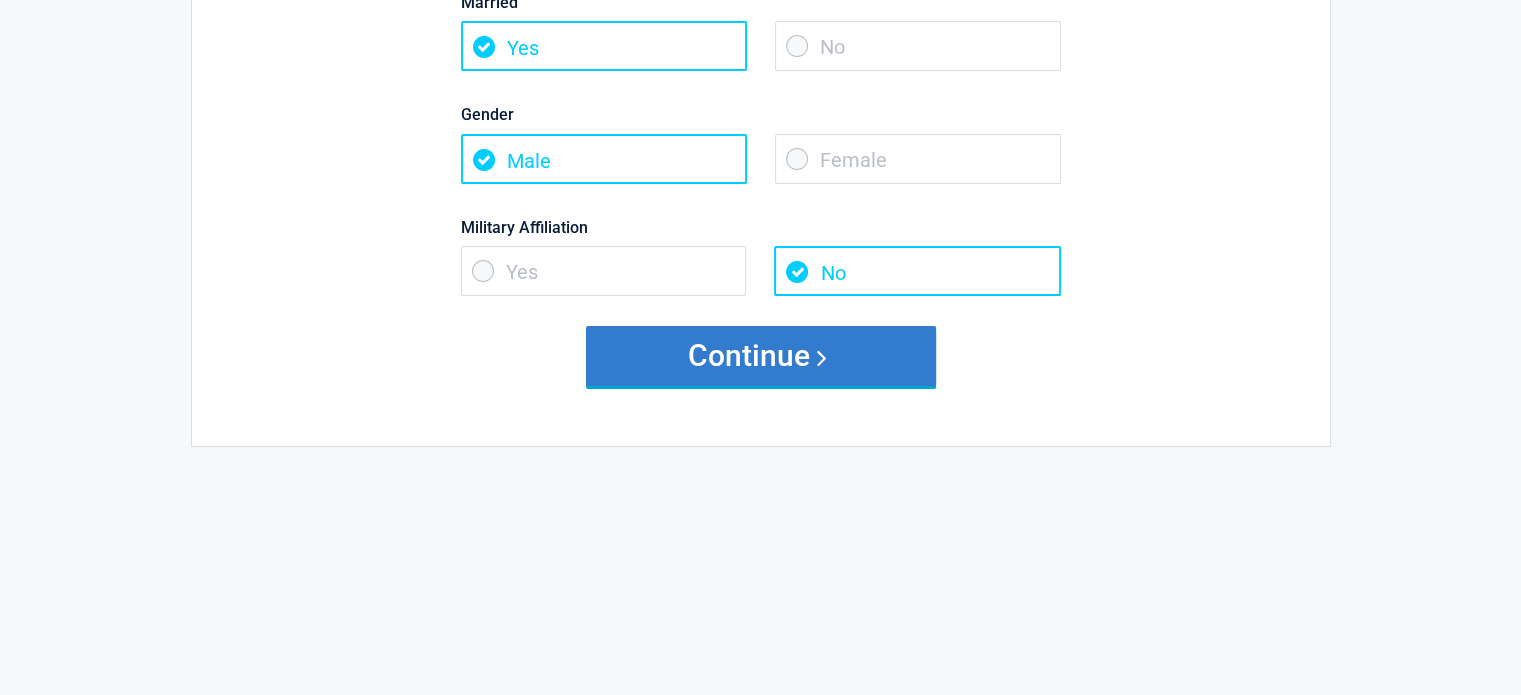 click on "Continue" at bounding box center (761, 356) 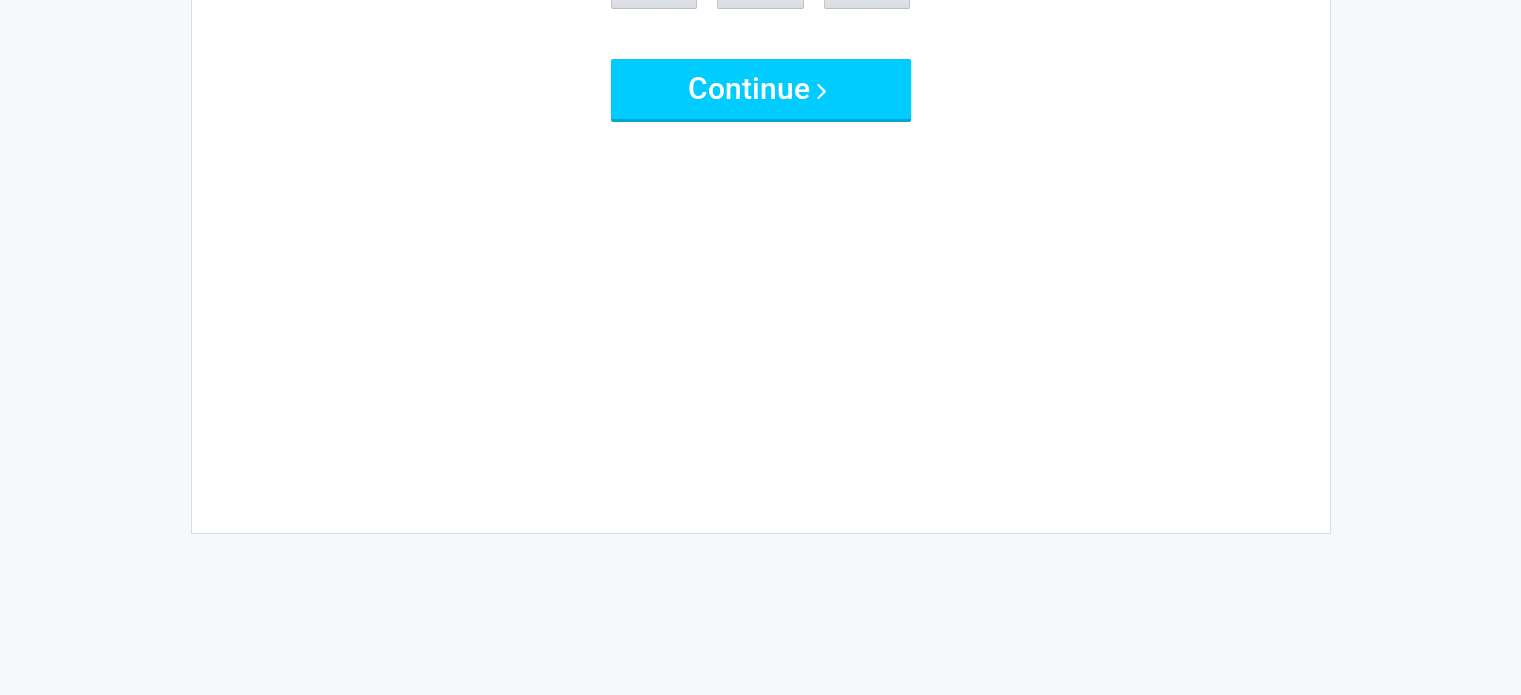scroll, scrollTop: 0, scrollLeft: 0, axis: both 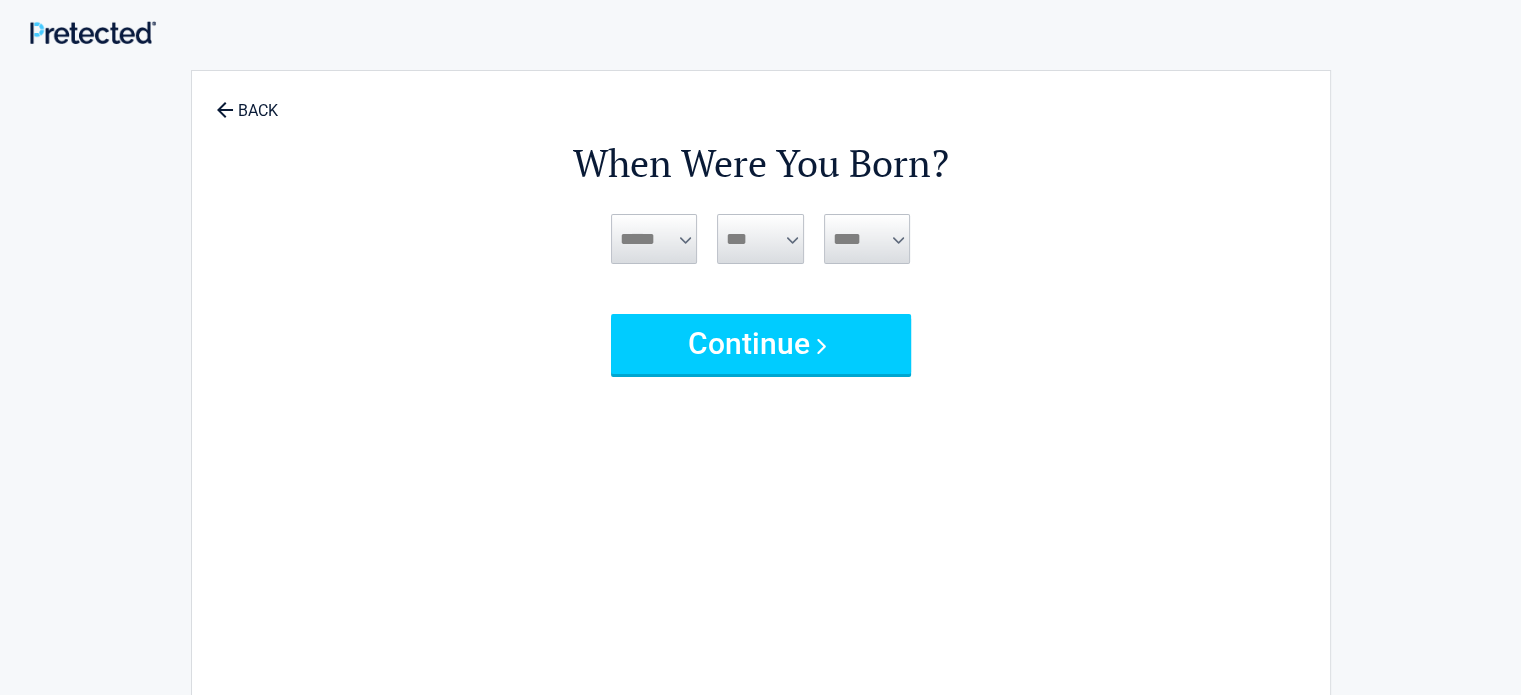 click on "*****
***
***
***
***
***
***
***
***
***
***
***
***" at bounding box center [654, 239] 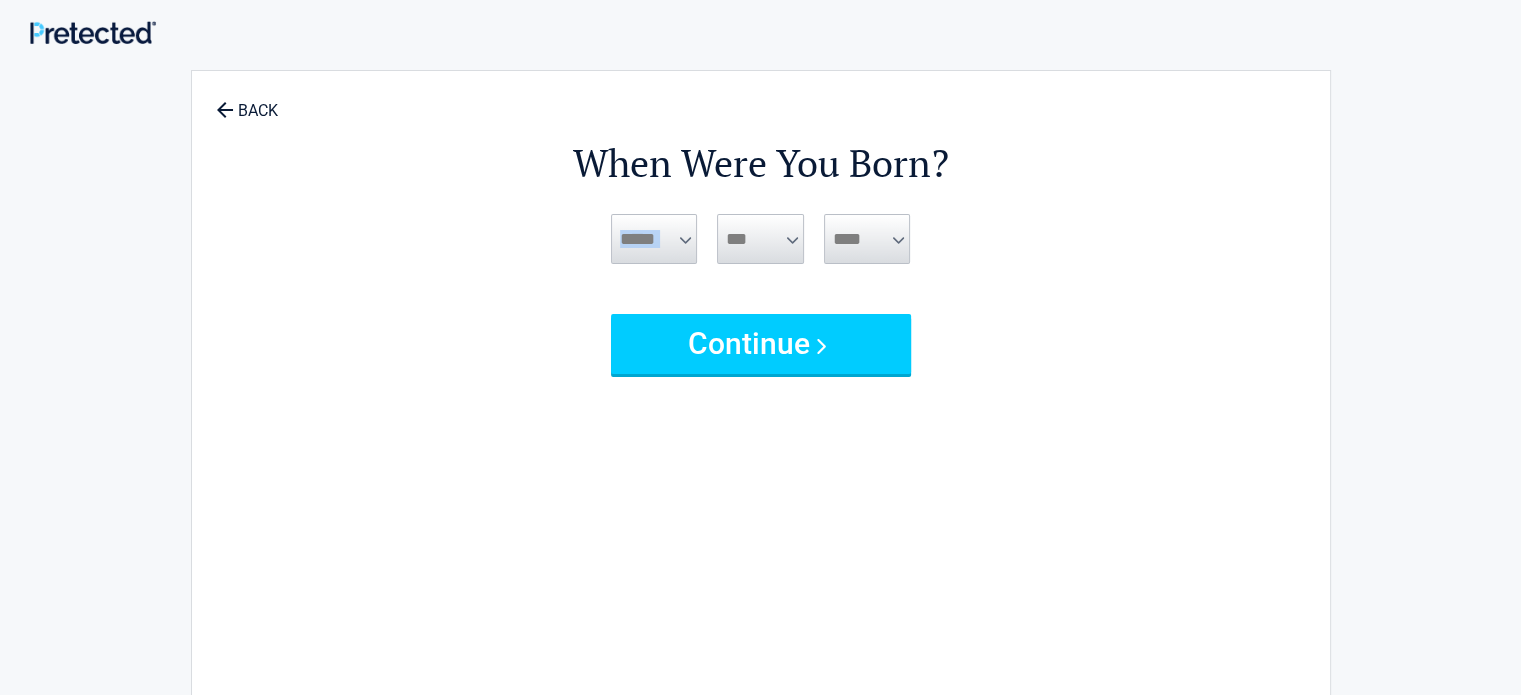 click on "*****
***
***
***
***
***
***
***
***
***
***
***
***" at bounding box center [654, 239] 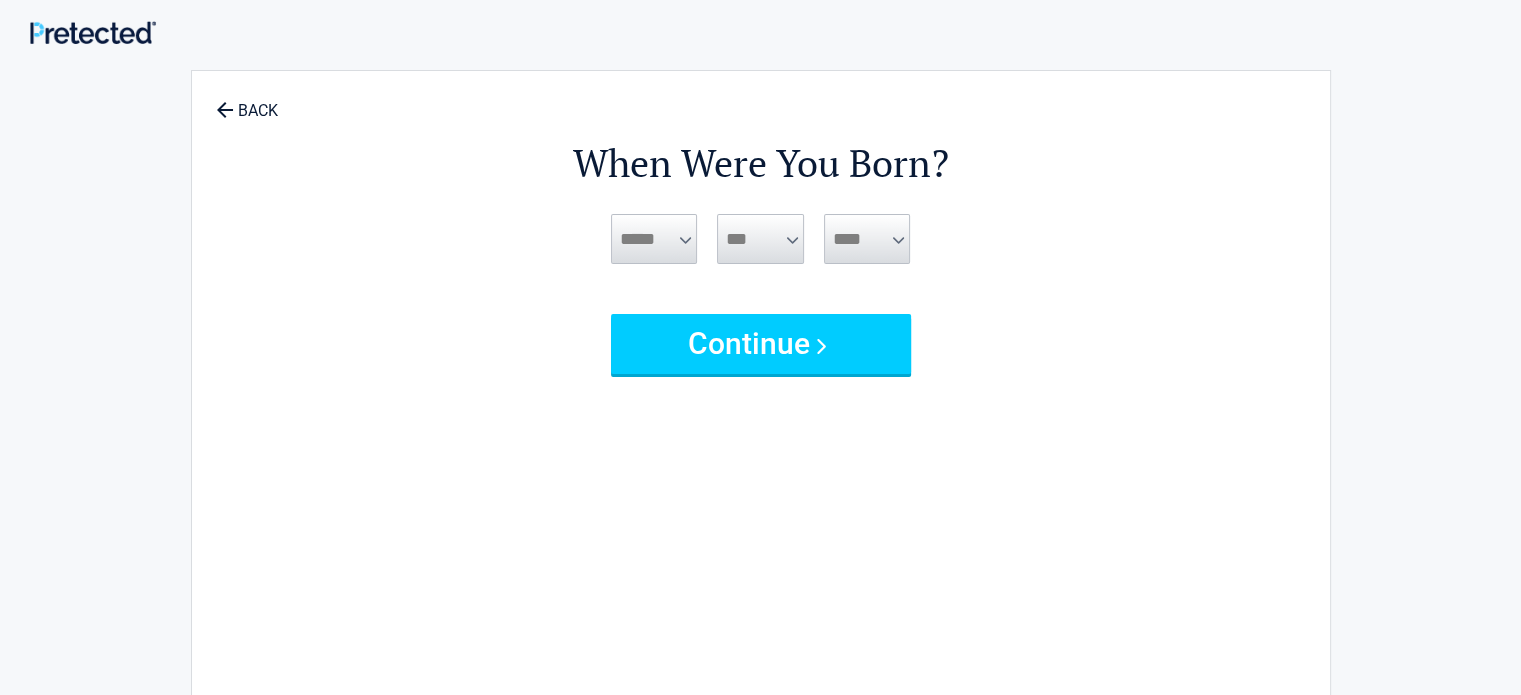 click on "*****
***
***
***
***
***
***
***
***
***
***
***
***" at bounding box center (654, 239) 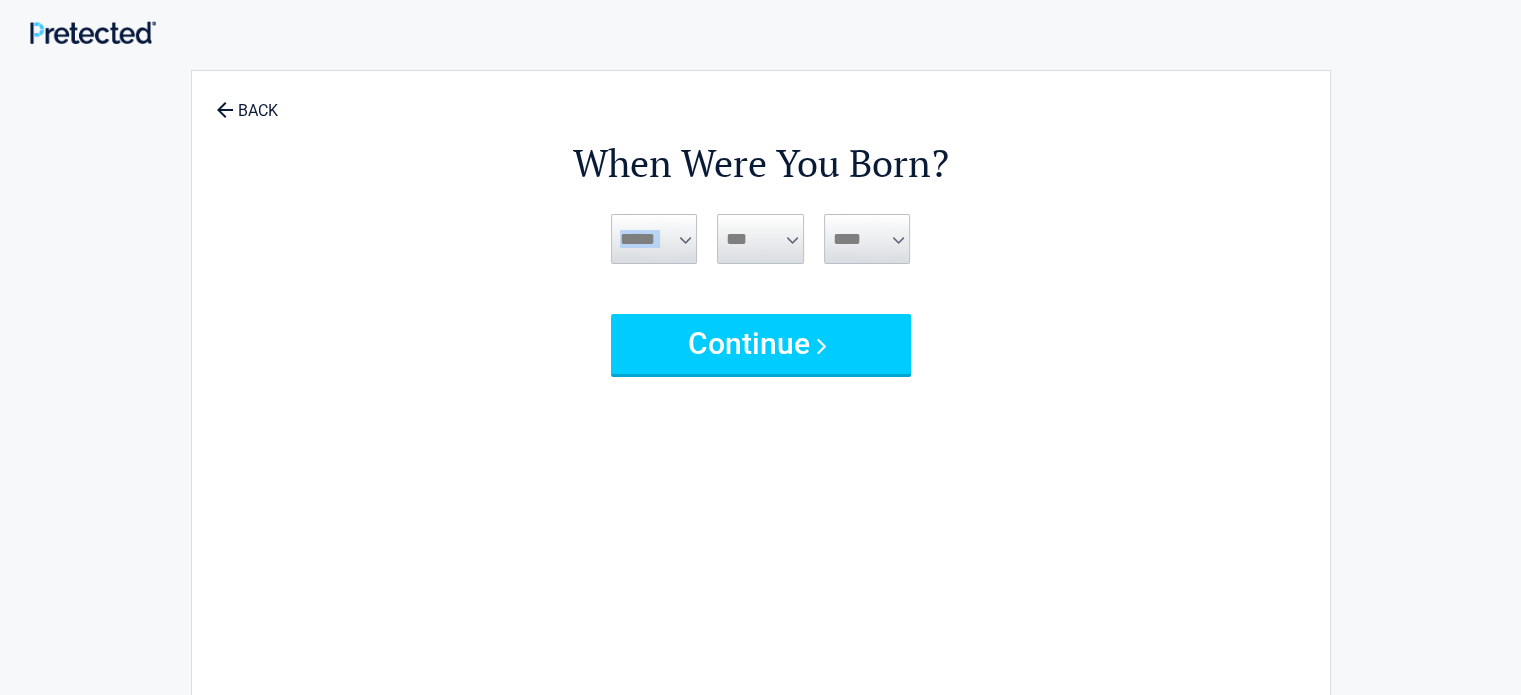click on "*****
***
***
***
***
***
***
***
***
***
***
***
***" at bounding box center [654, 239] 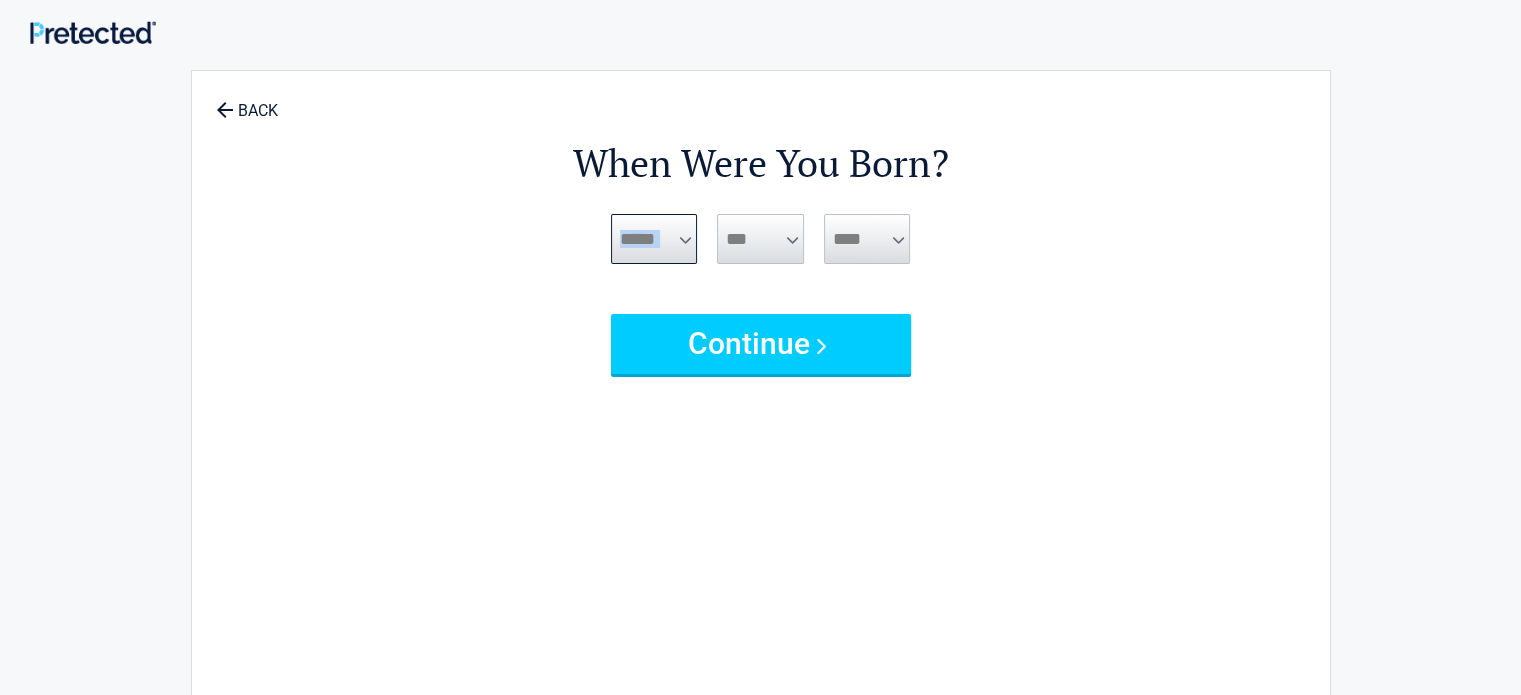 click on "*****
***
***
***
***
***
***
***
***
***
***
***
***" at bounding box center [654, 239] 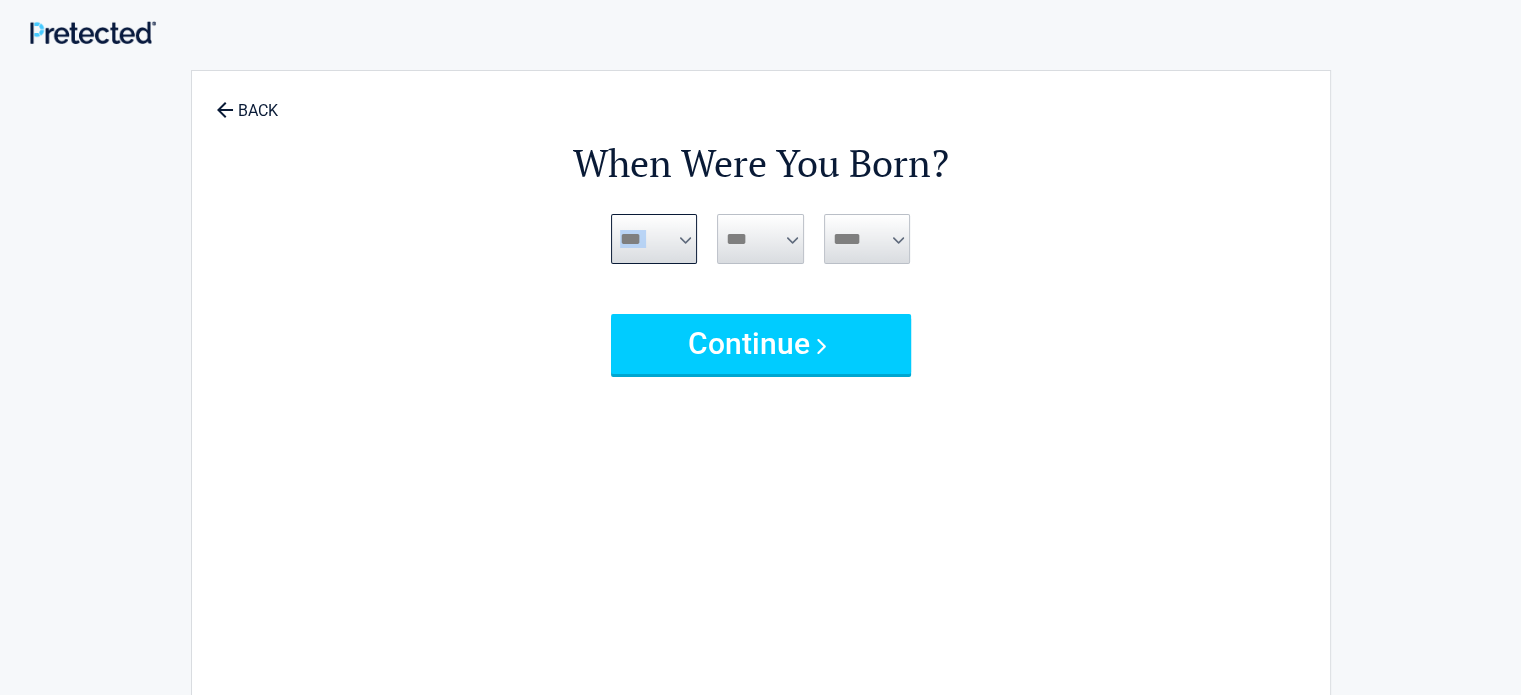click on "*****
***
***
***
***
***
***
***
***
***
***
***
***" at bounding box center (654, 239) 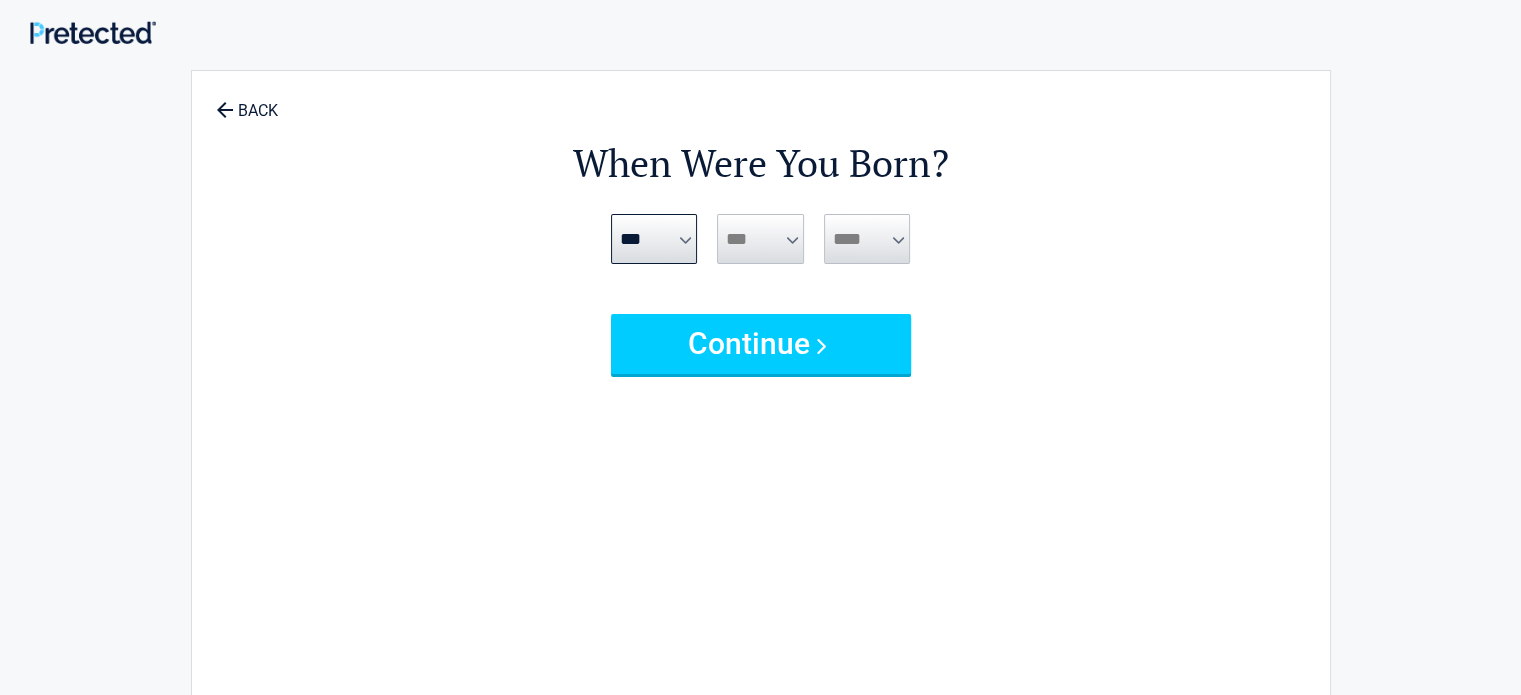 click on "*** * * * * * * * * * ** ** ** ** ** ** ** ** ** ** ** ** ** ** ** ** ** ** ** ** ** **" at bounding box center (760, 239) 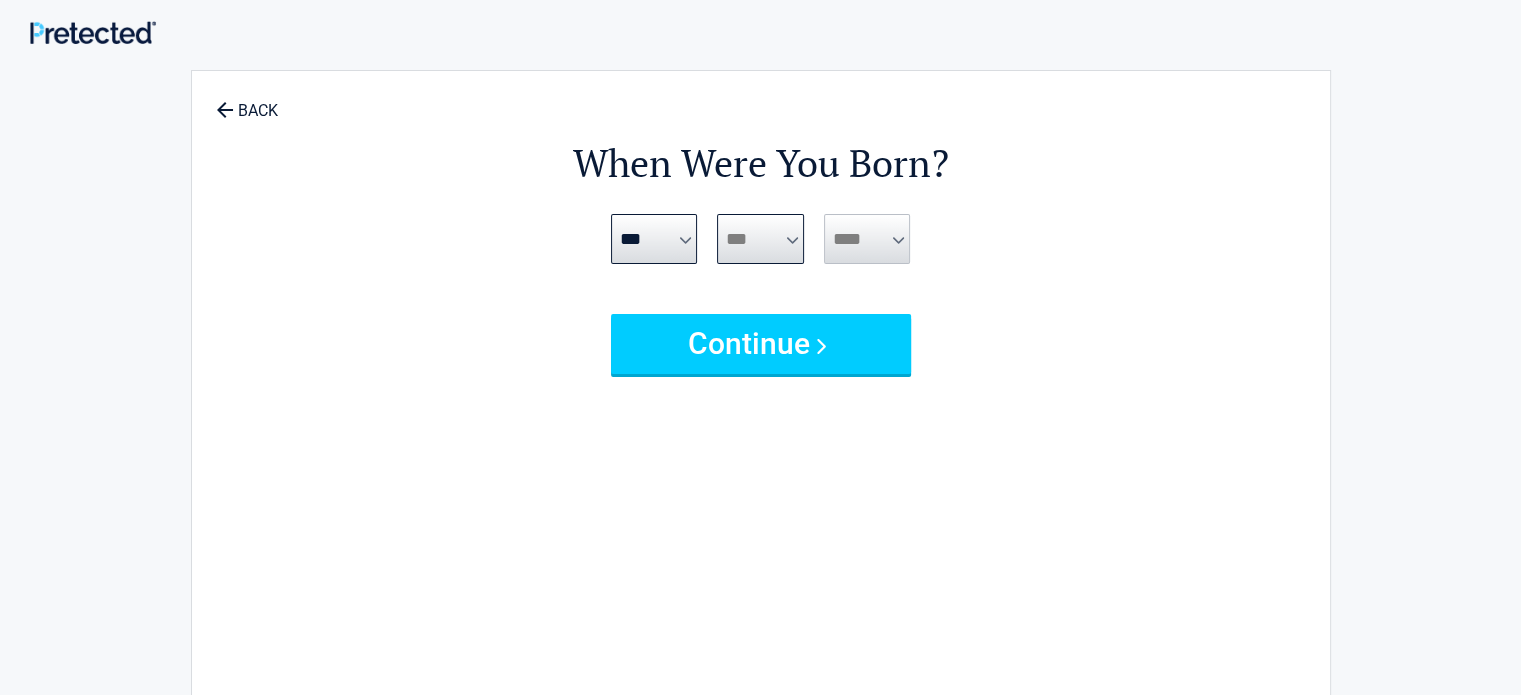 click on "*** * * * * * * * * * ** ** ** ** ** ** ** ** ** ** ** ** ** ** ** ** ** ** ** ** ** **" at bounding box center (760, 239) 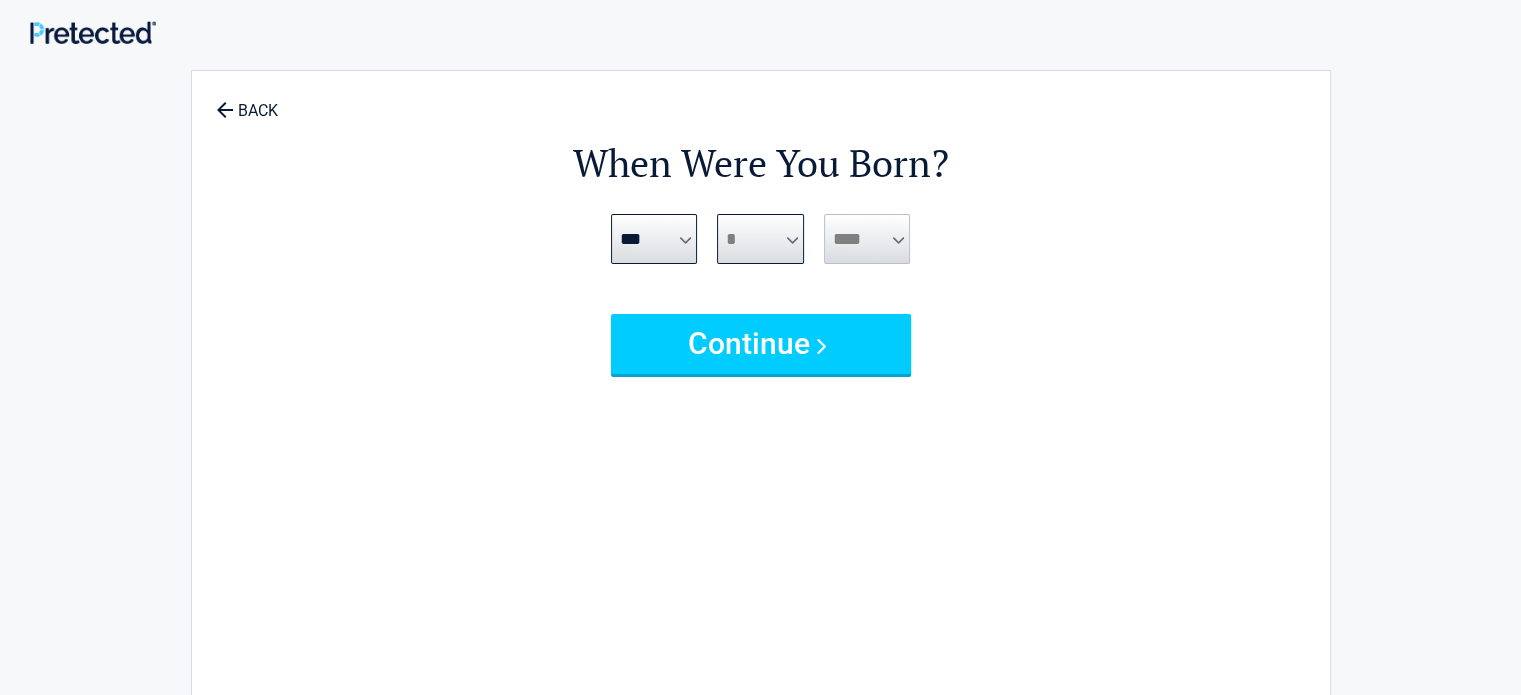 click on "*** * * * * * * * * * ** ** ** ** ** ** ** ** ** ** ** ** ** ** ** ** ** ** ** ** ** **" at bounding box center (760, 239) 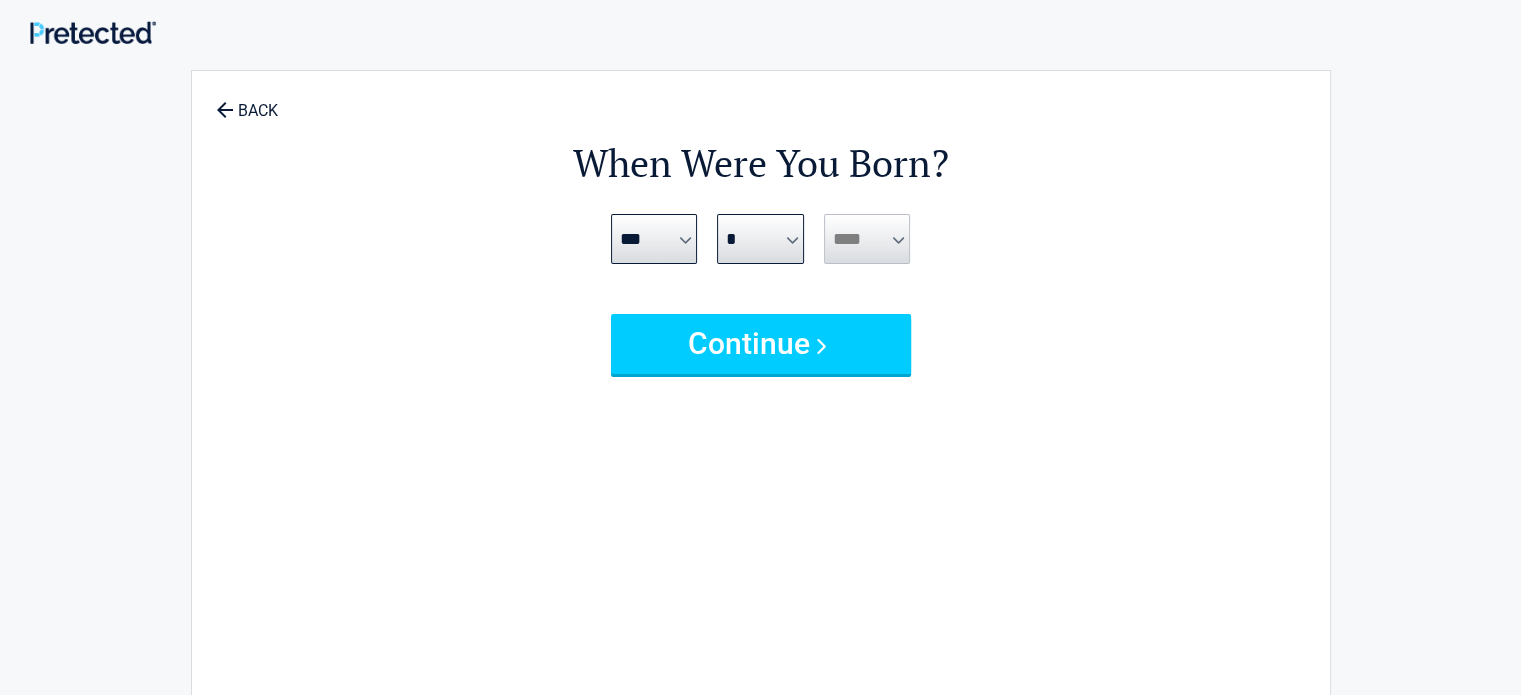 click on "****
****
****
****
****
****
****
****
****
****
****
****
****
****
****
****
****
****
****
****
****
****
****
****
****
****
****
****
****
****
****
****
****
****
****
****
****
****
****
****
****
****
****
****
****
****
****
****
****
****
****
****
****
****
****
****
****
****
****
****
****
****
**** ****" at bounding box center (867, 239) 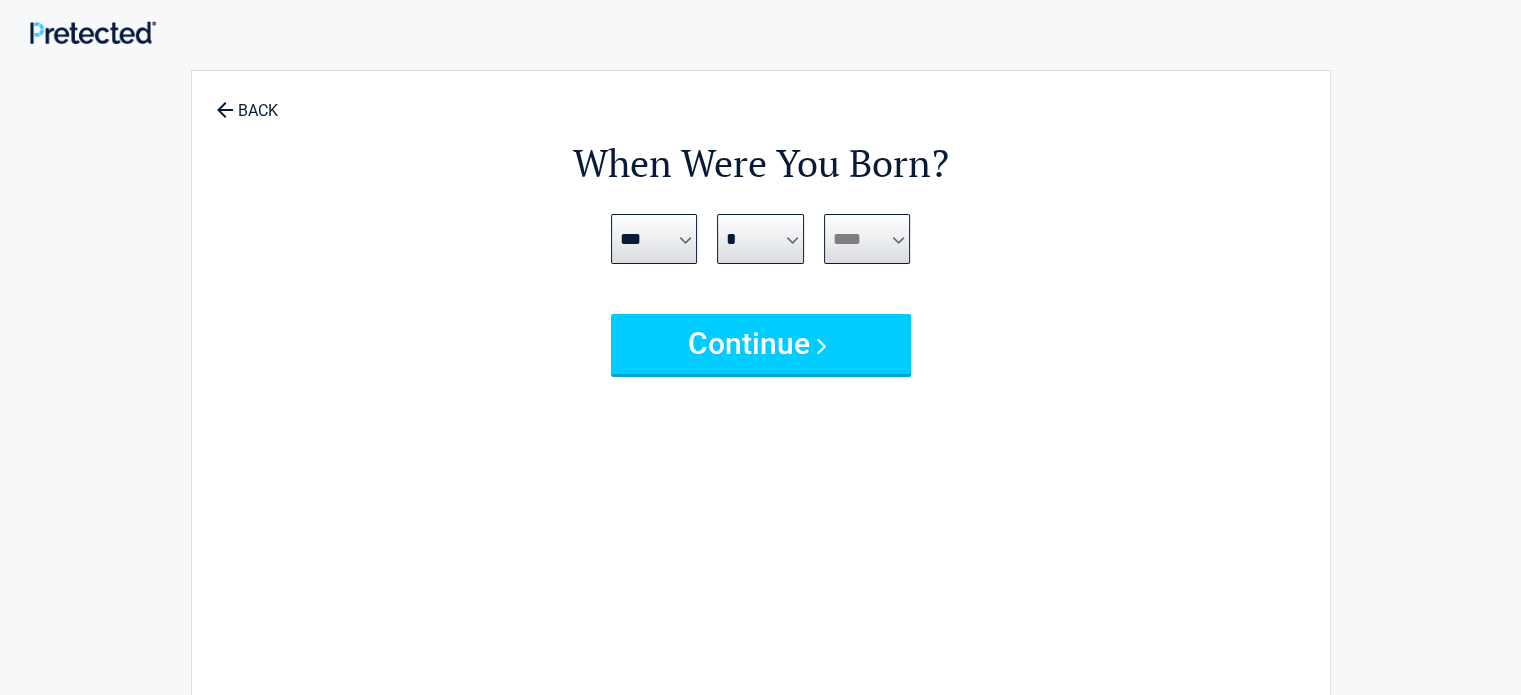 click on "****
****
****
****
****
****
****
****
****
****
****
****
****
****
****
****
****
****
****
****
****
****
****
****
****
****
****
****
****
****
****
****
****
****
****
****
****
****
****
****
****
****
****
****
****
****
****
****
****
****
****
****
****
****
****
****
****
****
****
****
****
****
****
****" at bounding box center (867, 239) 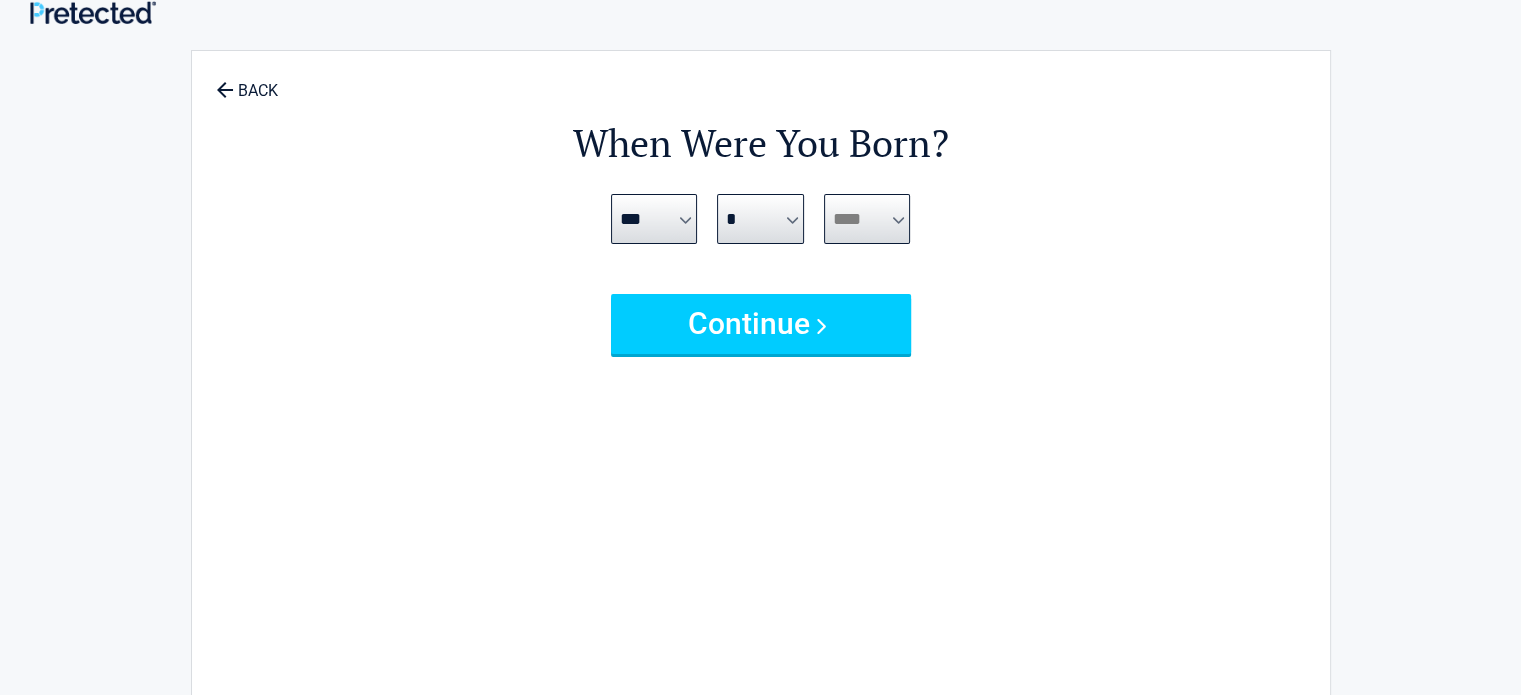 scroll, scrollTop: 23, scrollLeft: 0, axis: vertical 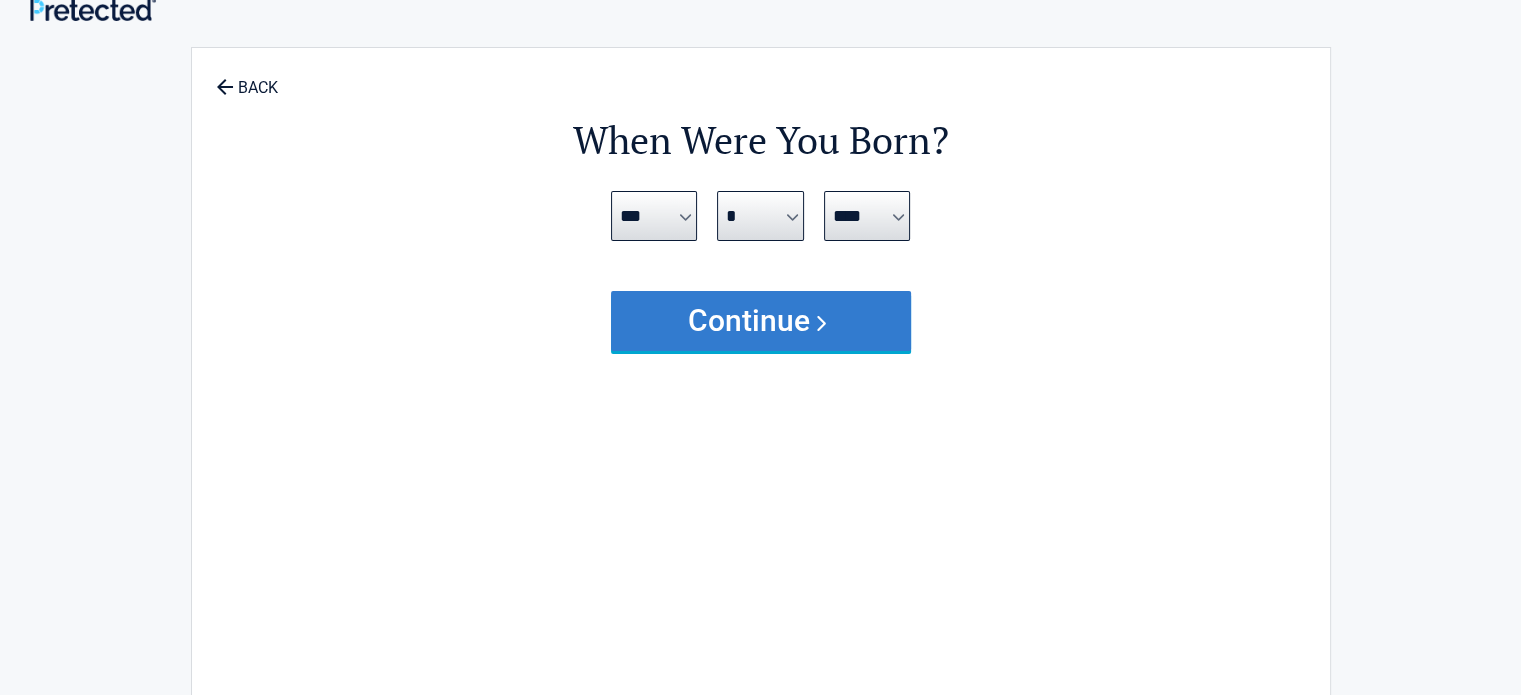 click on "Continue" at bounding box center (761, 321) 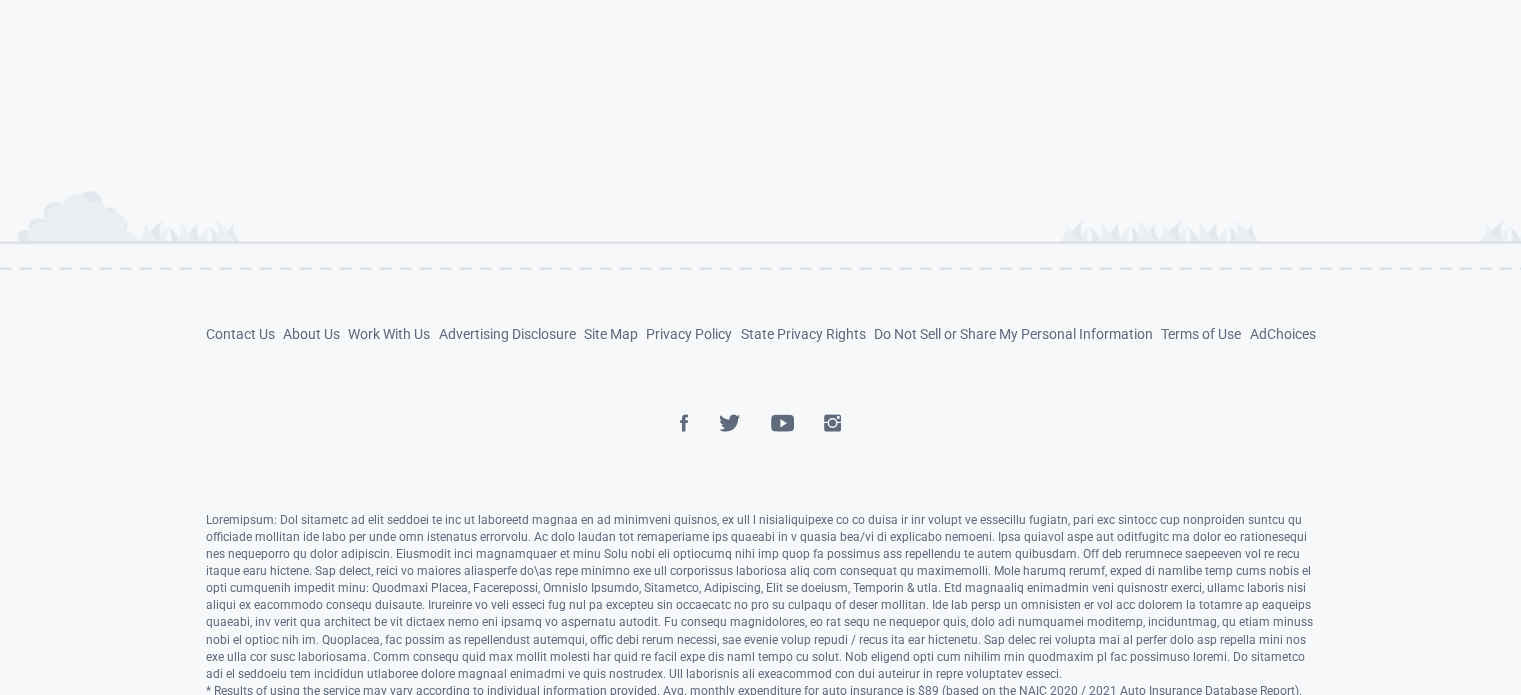 scroll, scrollTop: 903, scrollLeft: 0, axis: vertical 